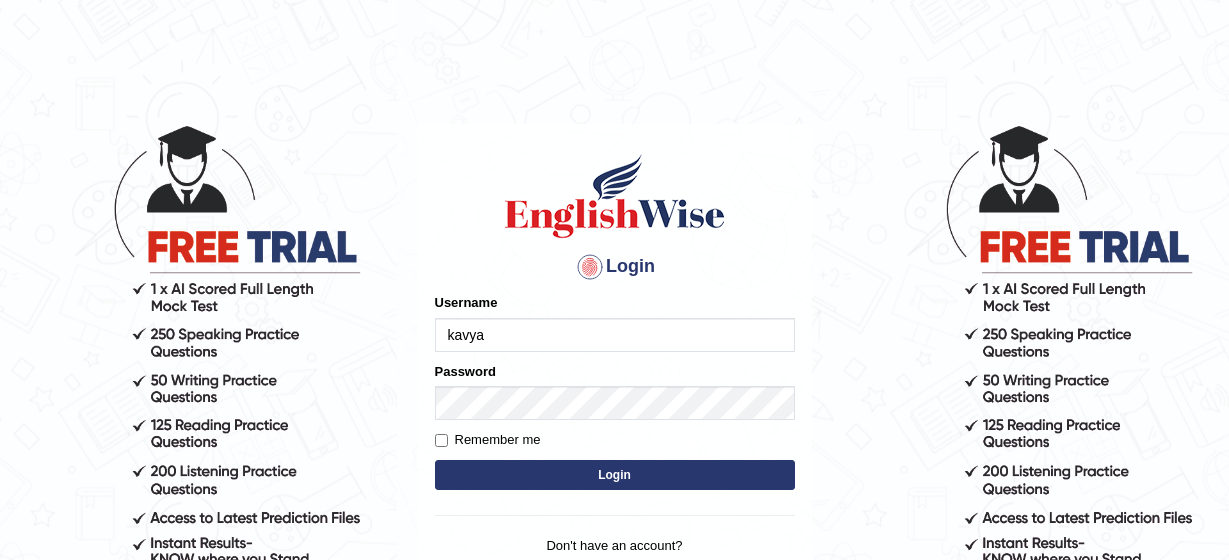 scroll, scrollTop: 0, scrollLeft: 0, axis: both 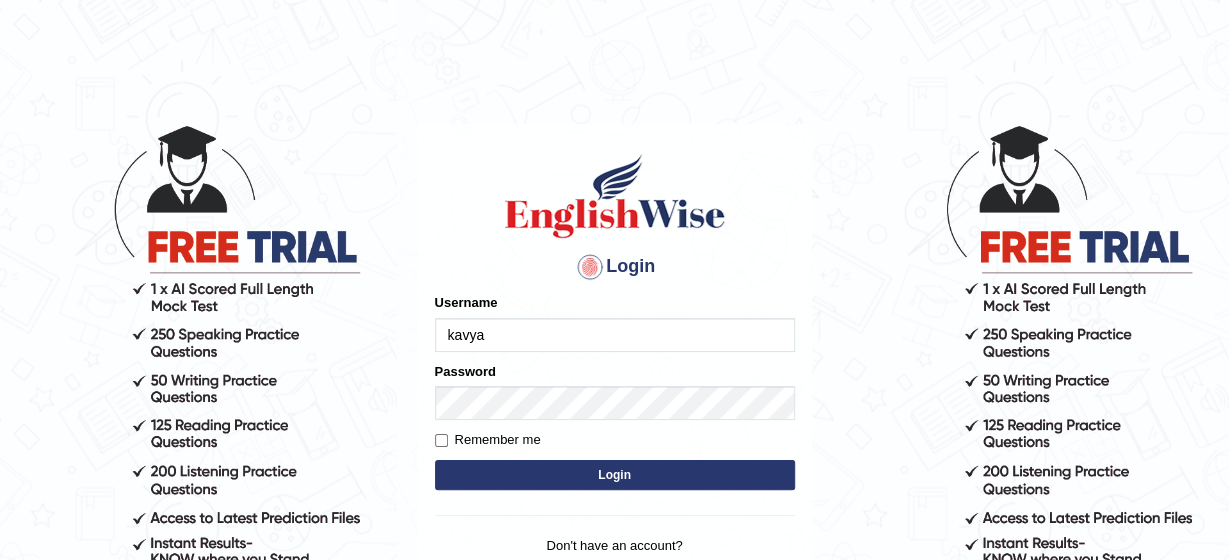 click on "Login" at bounding box center [615, 475] 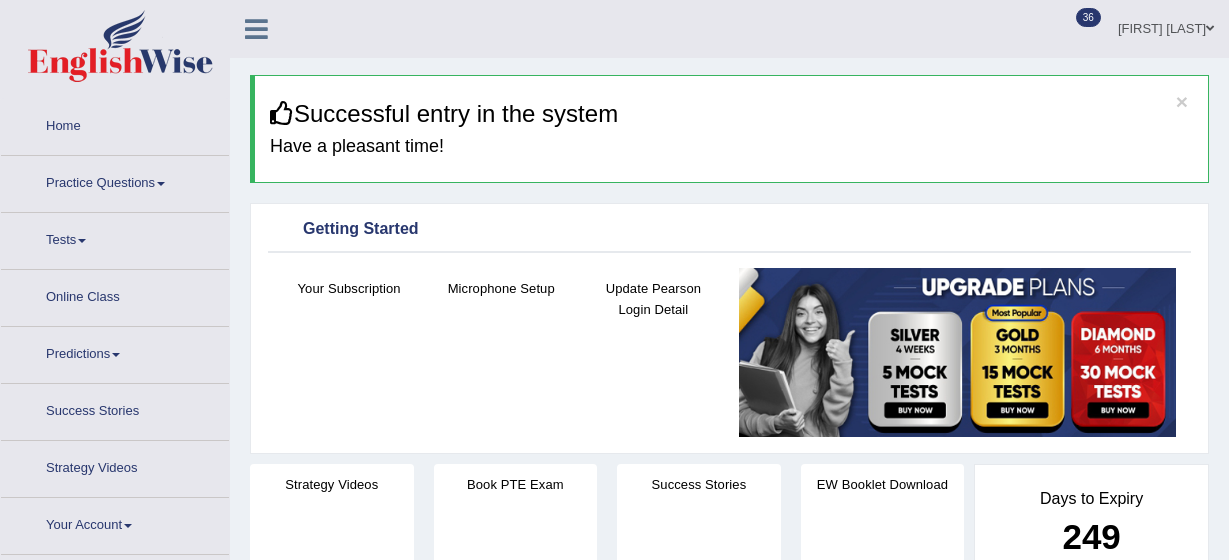 scroll, scrollTop: 0, scrollLeft: 0, axis: both 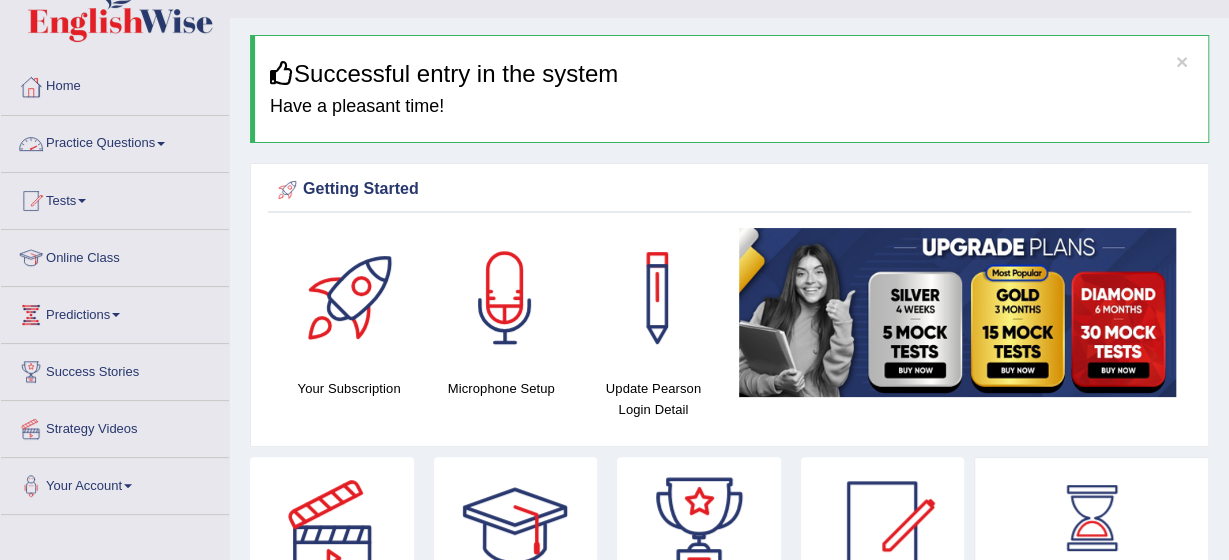 click on "Practice Questions" at bounding box center (115, 141) 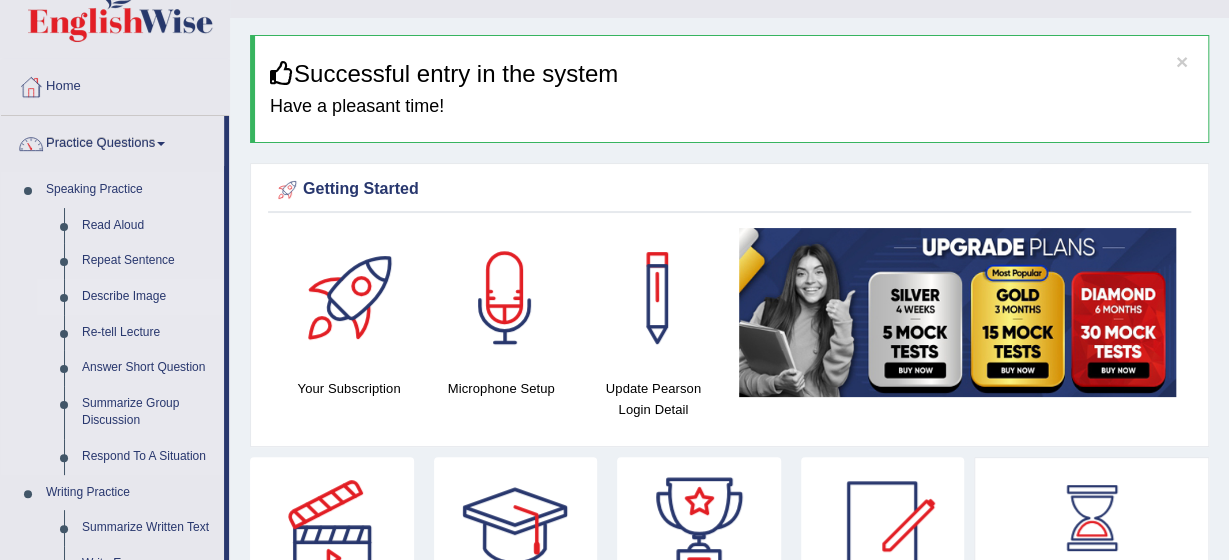 click on "Describe Image" at bounding box center [148, 297] 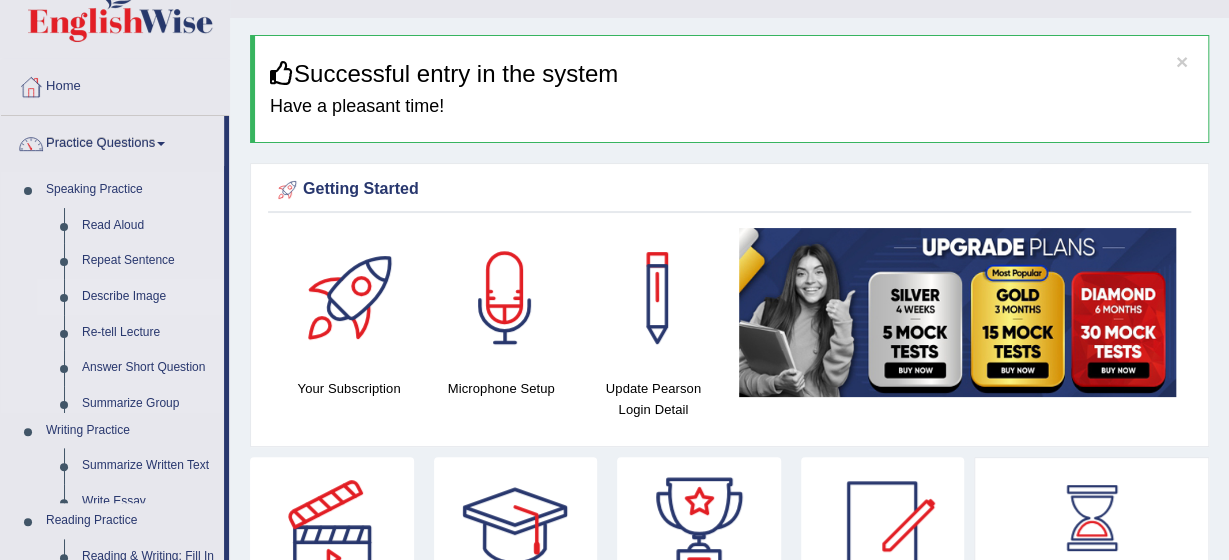 click on "Describe Image" at bounding box center (148, 297) 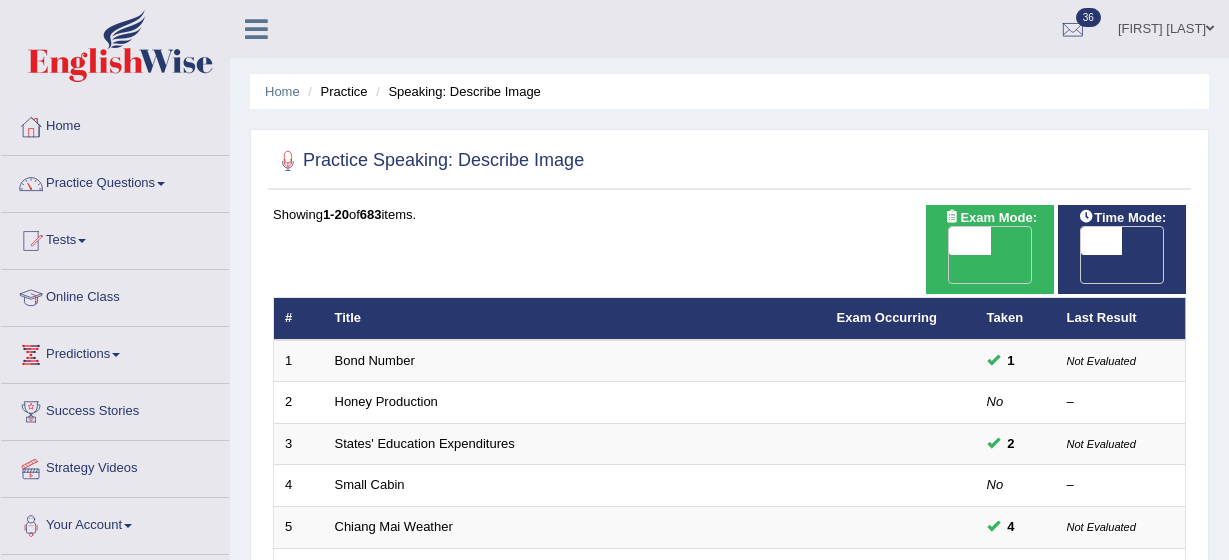 scroll, scrollTop: 0, scrollLeft: 0, axis: both 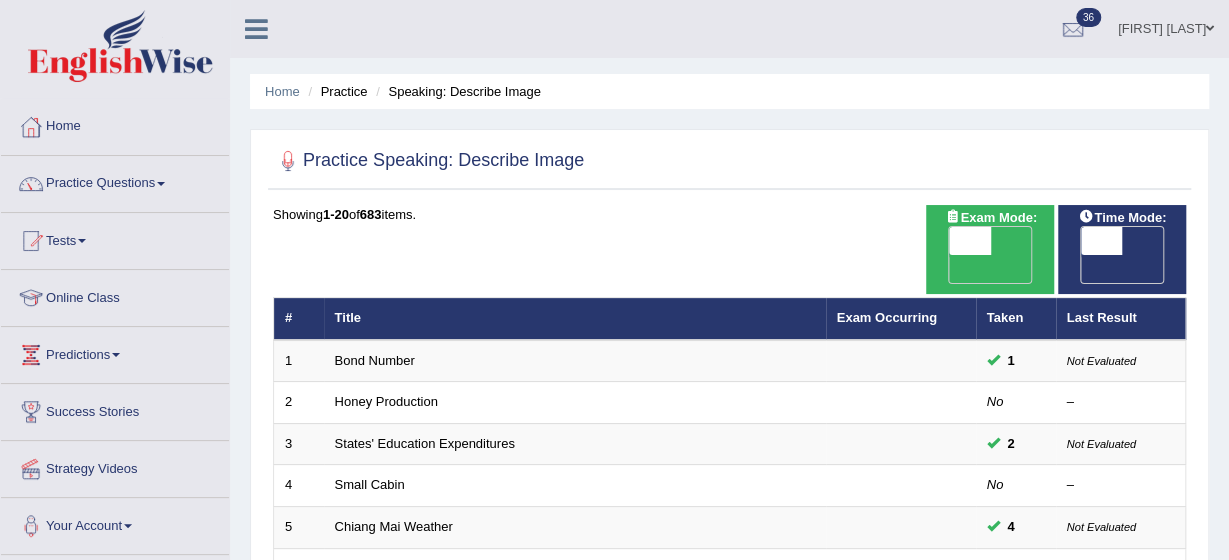 click on "OFF" at bounding box center (1060, 269) 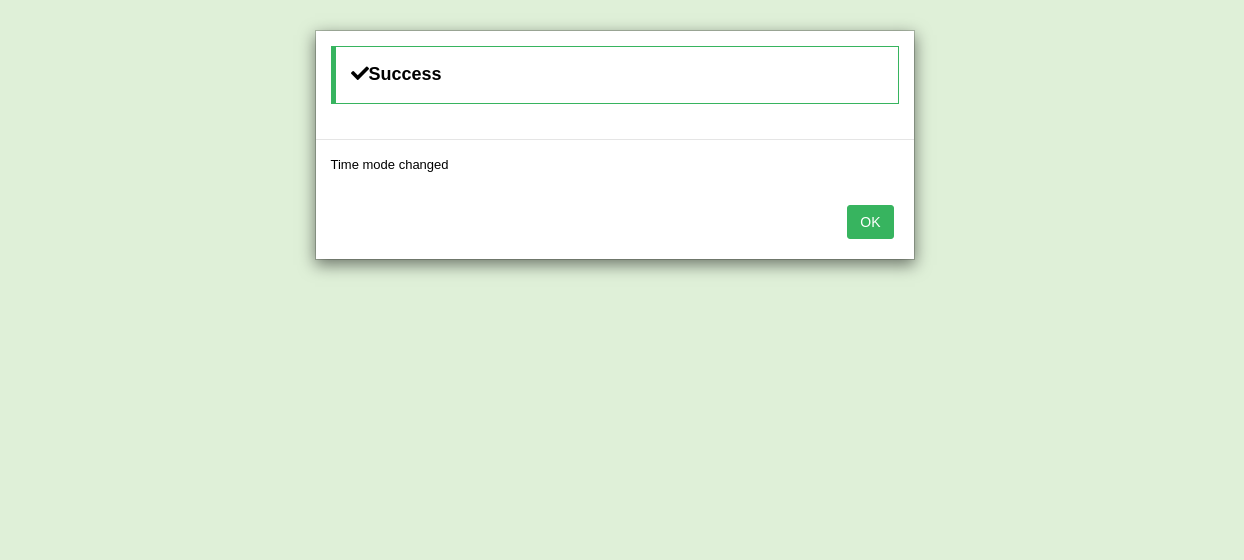 click on "OK" at bounding box center [870, 222] 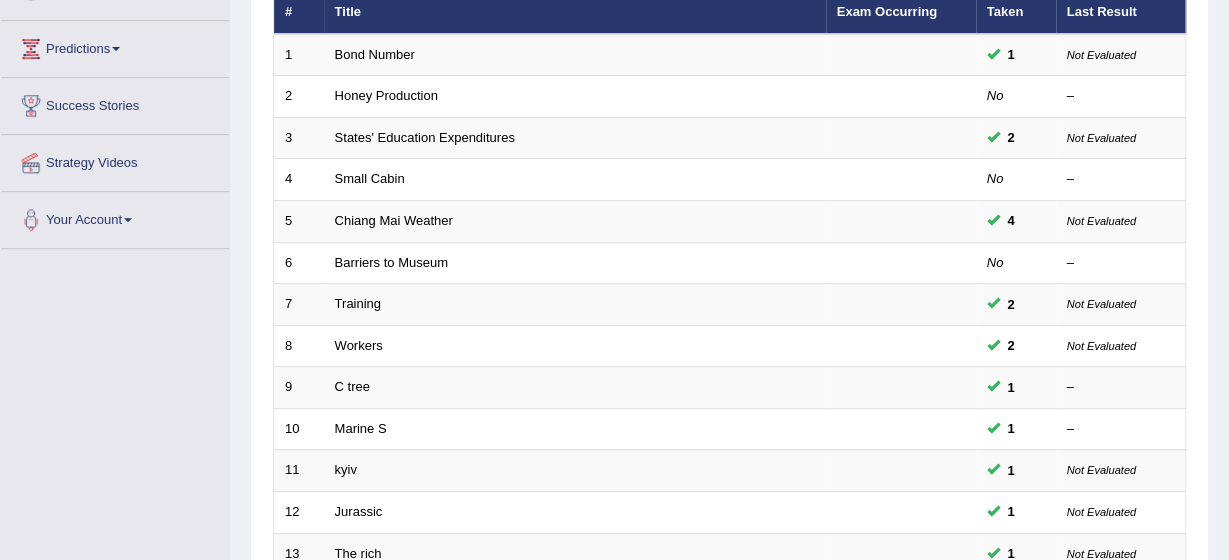 scroll, scrollTop: 346, scrollLeft: 0, axis: vertical 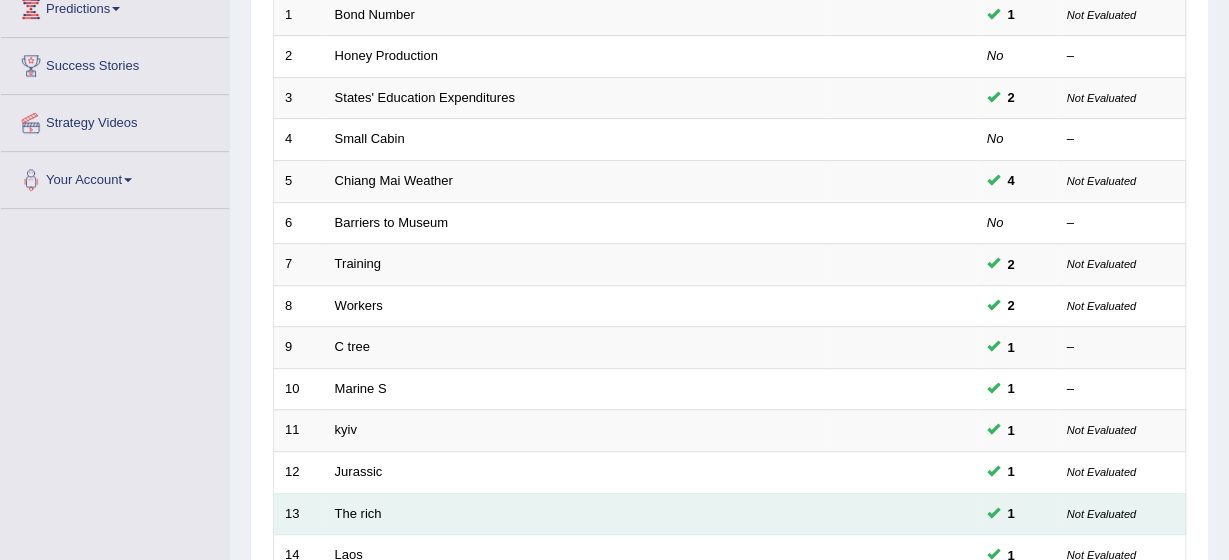 click on "The rich" at bounding box center [575, 514] 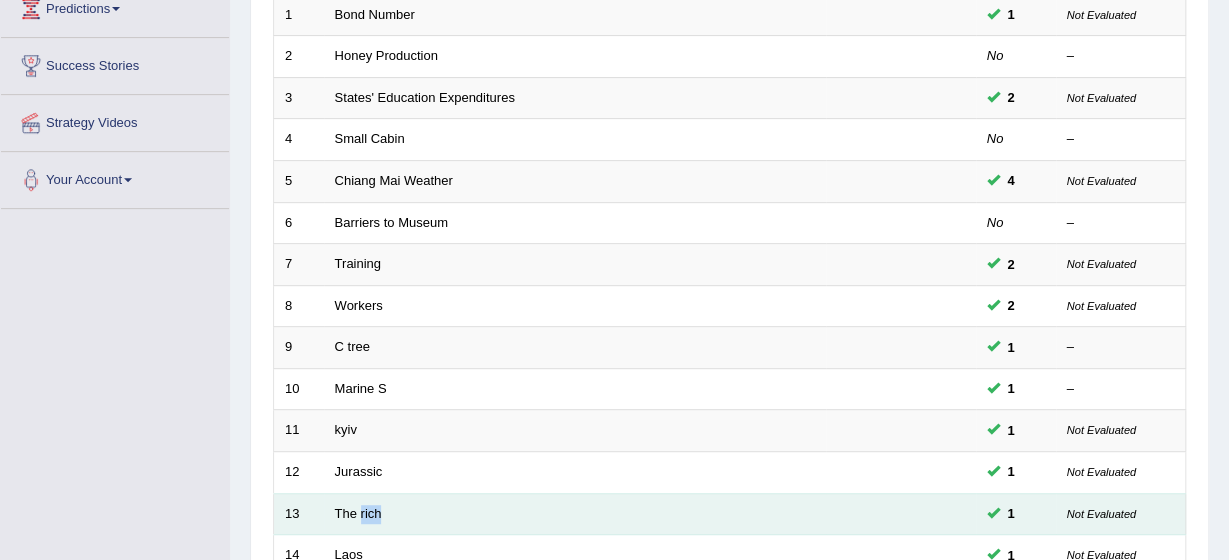 click on "The rich" at bounding box center (575, 514) 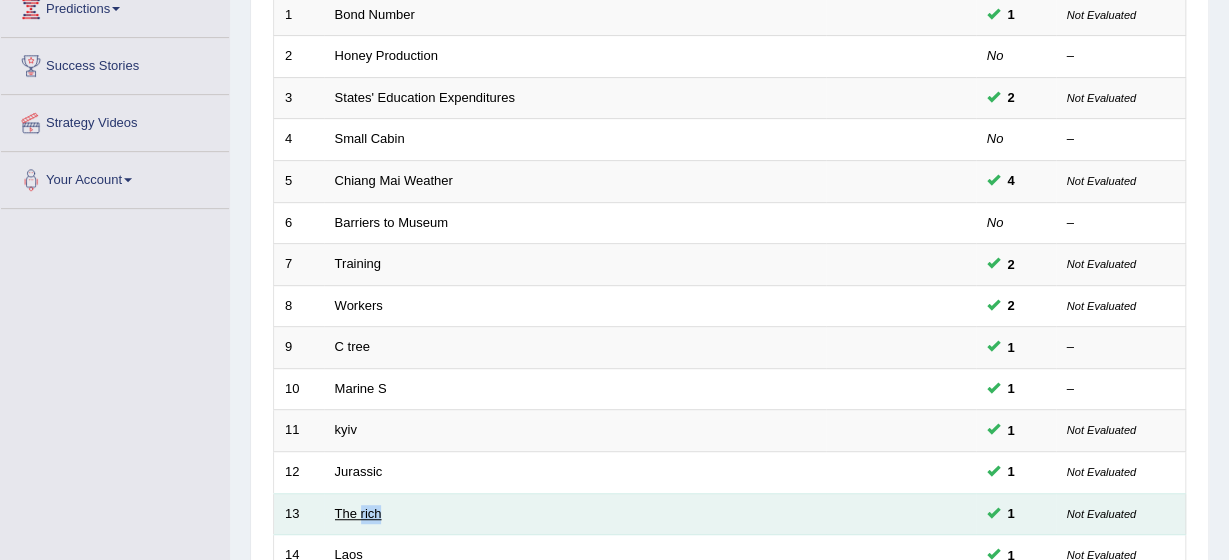 click on "The rich" at bounding box center [358, 513] 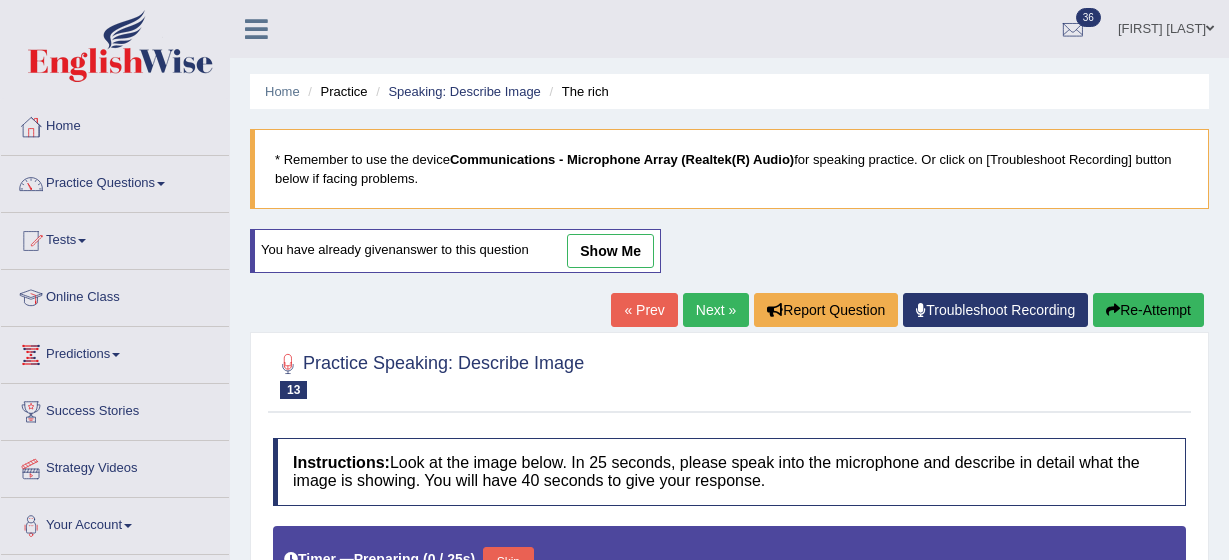 scroll, scrollTop: 0, scrollLeft: 0, axis: both 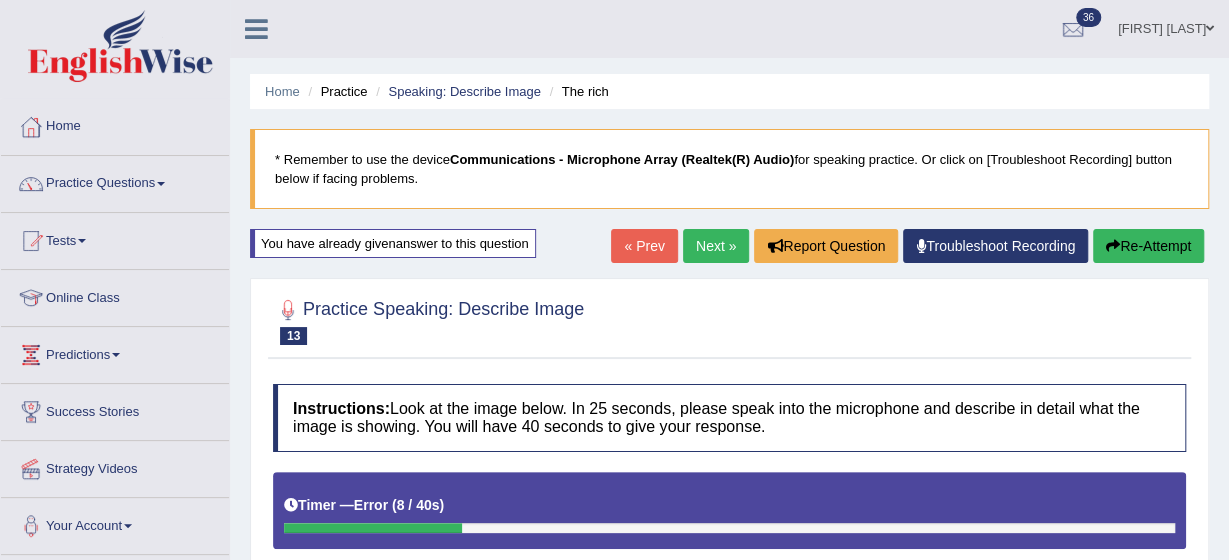 click on "Next »" at bounding box center [716, 246] 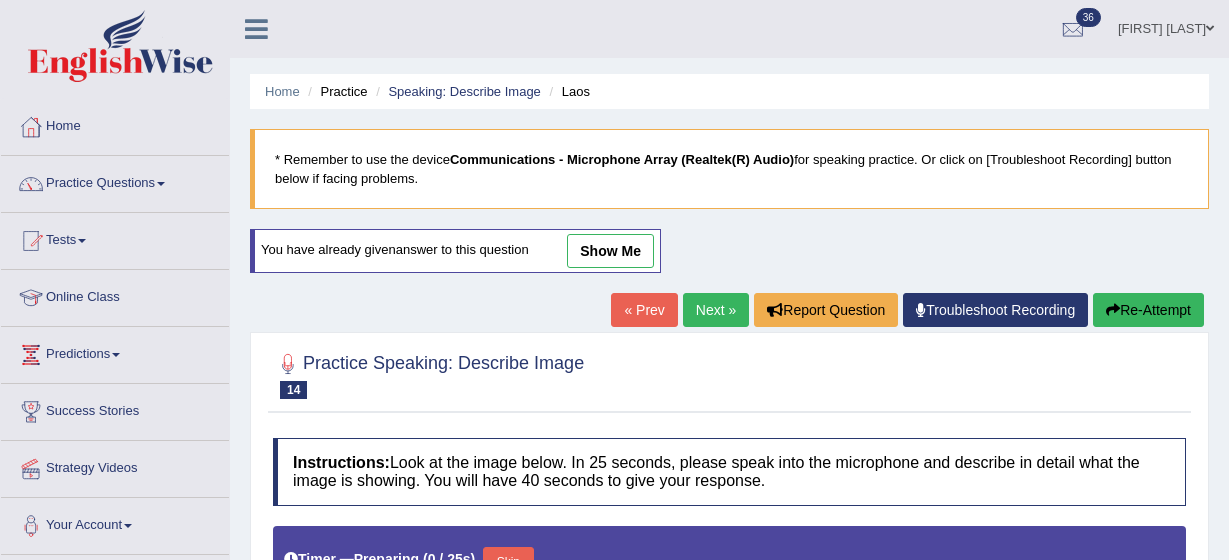 scroll, scrollTop: 0, scrollLeft: 0, axis: both 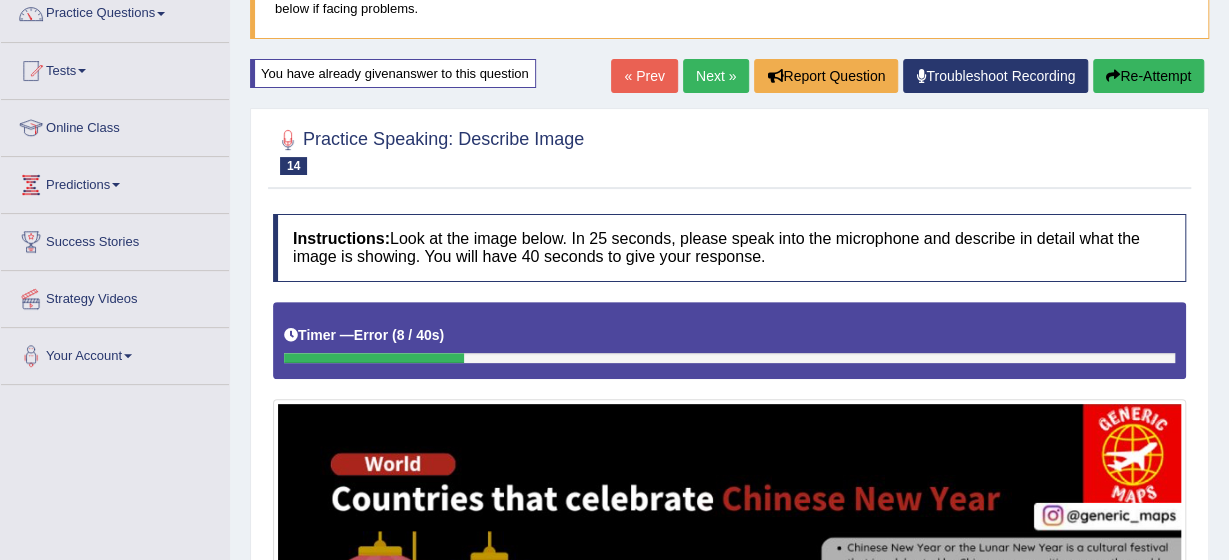 click on "Re-Attempt" at bounding box center [1148, 76] 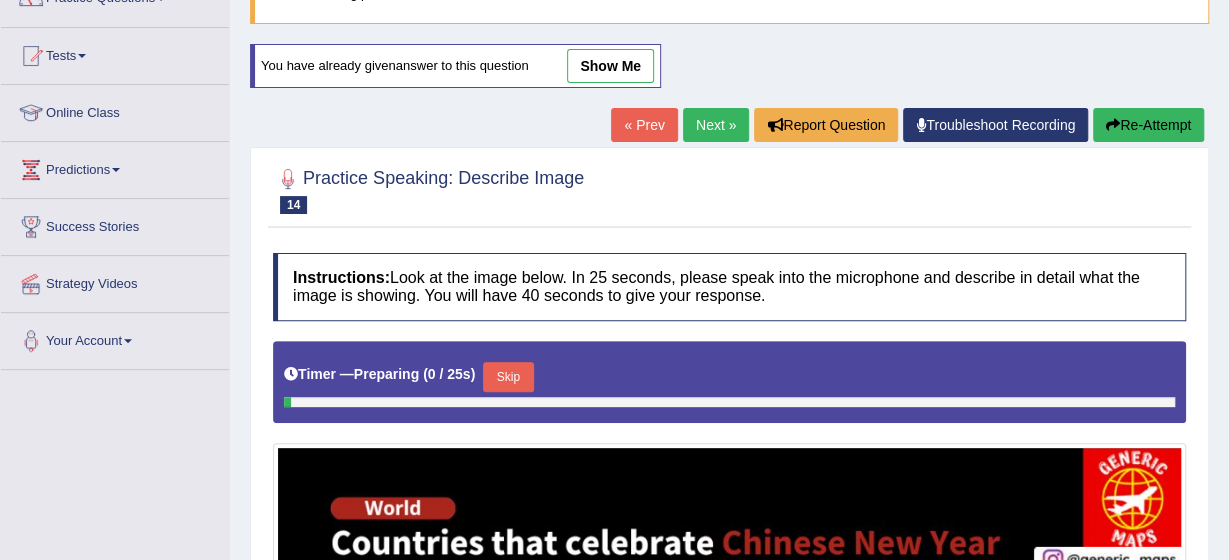 scroll, scrollTop: 170, scrollLeft: 0, axis: vertical 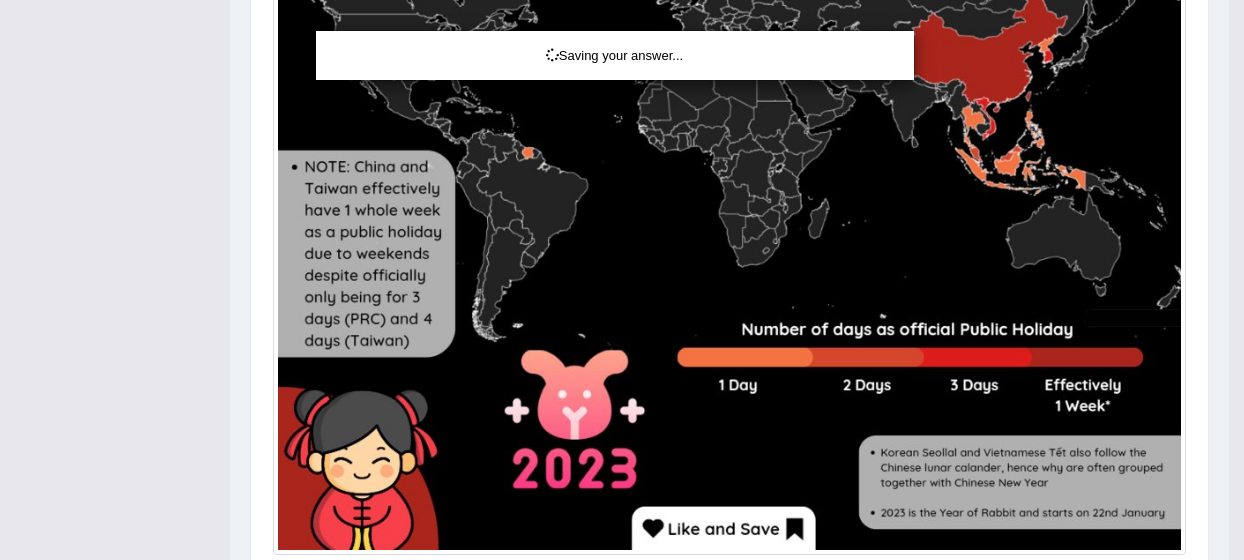 click on "Saving your answer..." at bounding box center [622, 280] 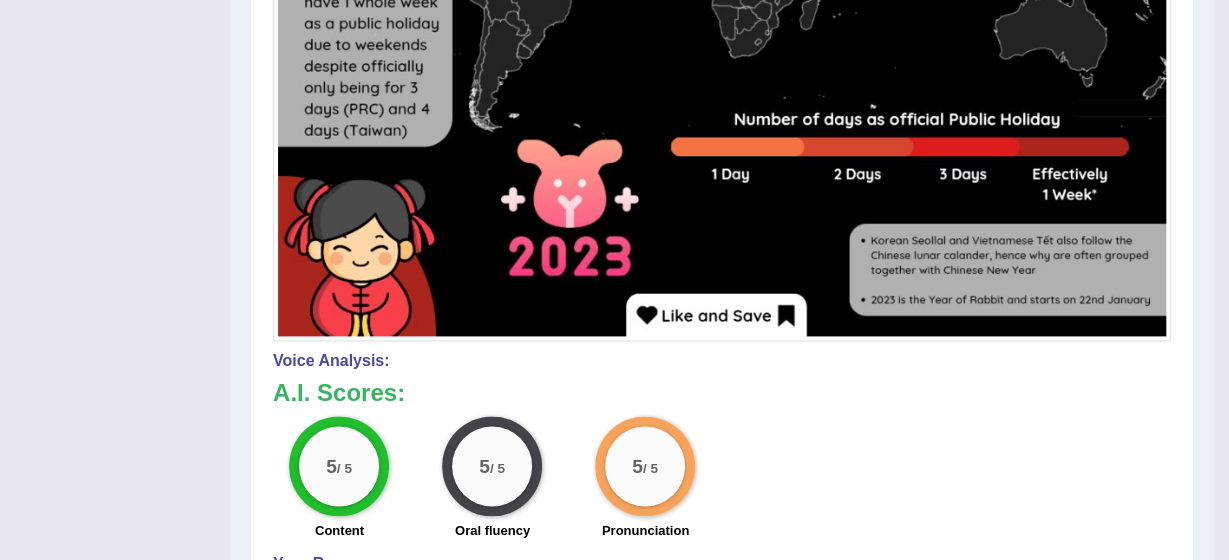 click on "Toggle navigation
Home
Practice Questions   Speaking Practice Read Aloud
Repeat Sentence
Describe Image
Re-tell Lecture
Answer Short Question
Summarize Group Discussion
Respond To A Situation
Writing Practice  Summarize Written Text
Write Essay
Reading Practice  Reading & Writing: Fill In The Blanks
Choose Multiple Answers
Re-order Paragraphs
Fill In The Blanks
Choose Single Answer
Listening Practice  Summarize Spoken Text
Highlight Incorrect Words
Highlight Correct Summary
Select Missing Word
Choose Single Answer
Choose Multiple Answers
Fill In The Blanks
Write From Dictation
Pronunciation
Tests
Take Mock Test" at bounding box center (614, -846) 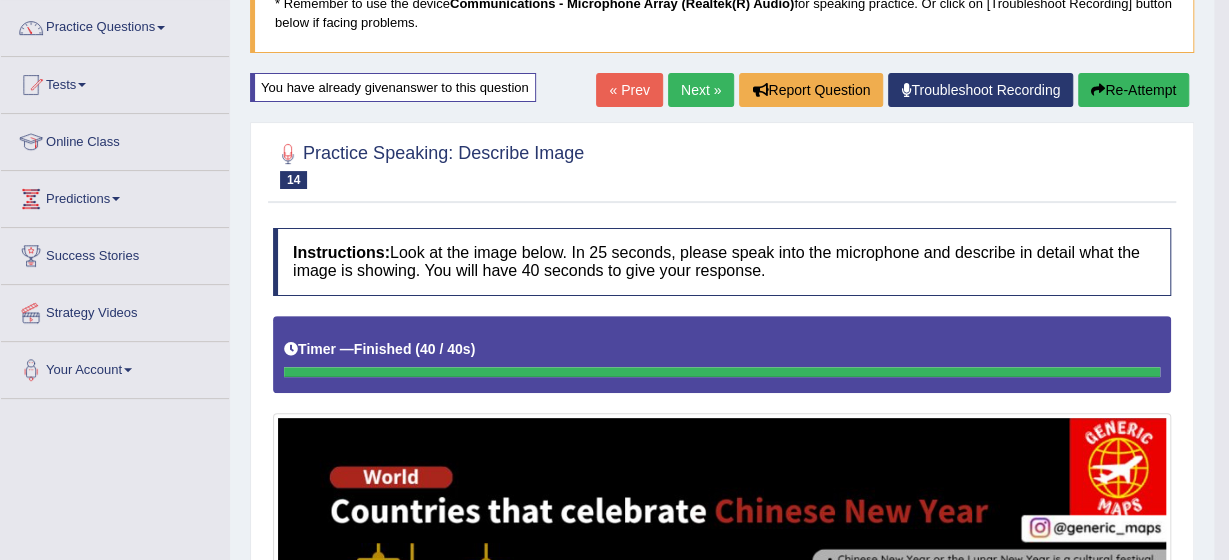 scroll, scrollTop: 154, scrollLeft: 0, axis: vertical 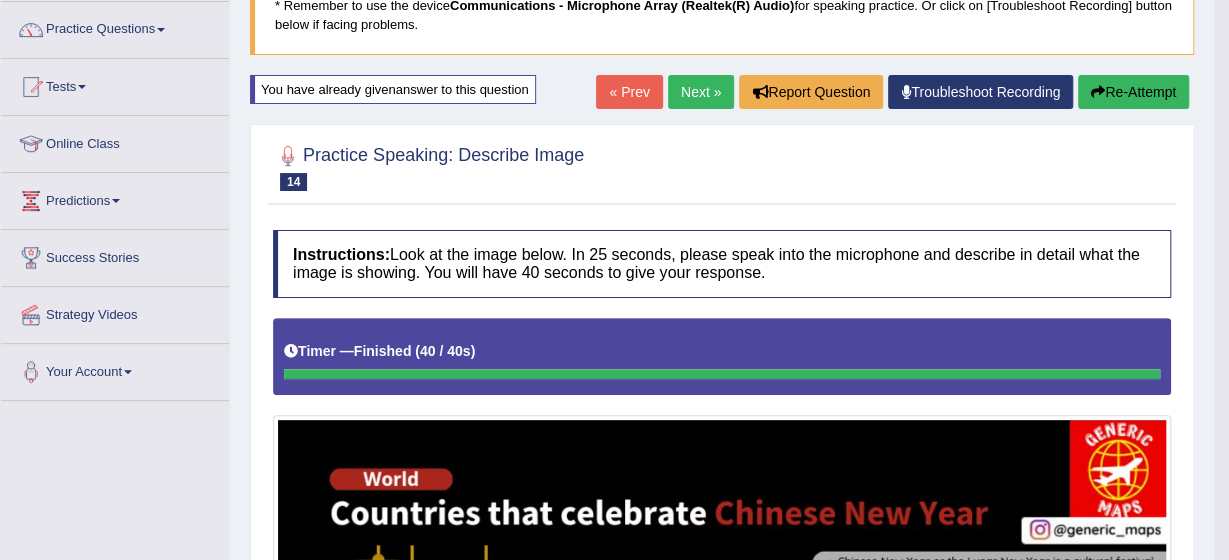 click on "Next »" at bounding box center (701, 92) 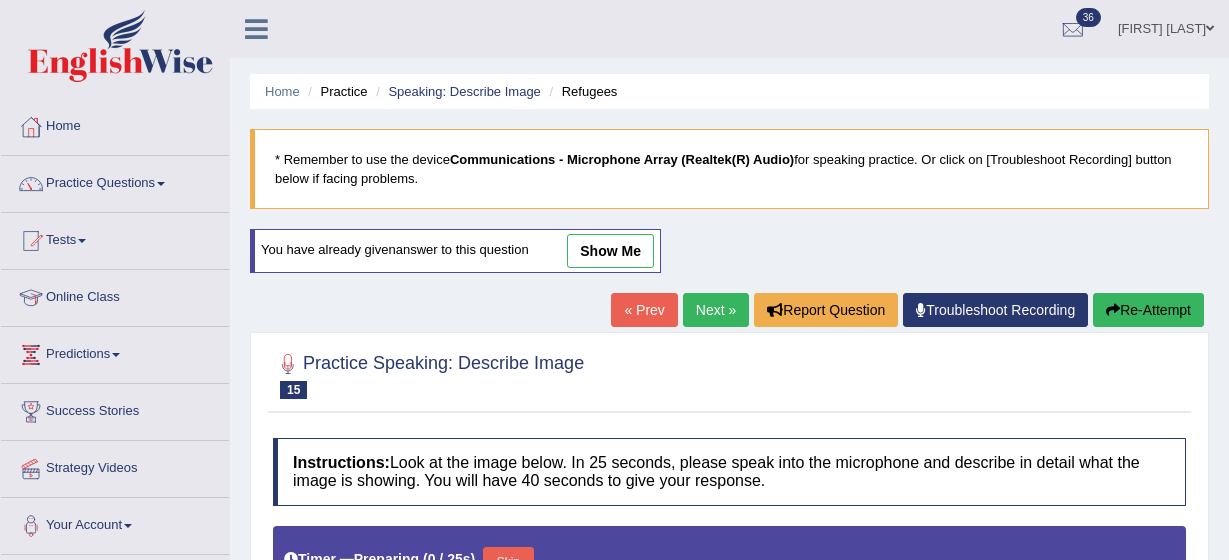 scroll, scrollTop: 0, scrollLeft: 0, axis: both 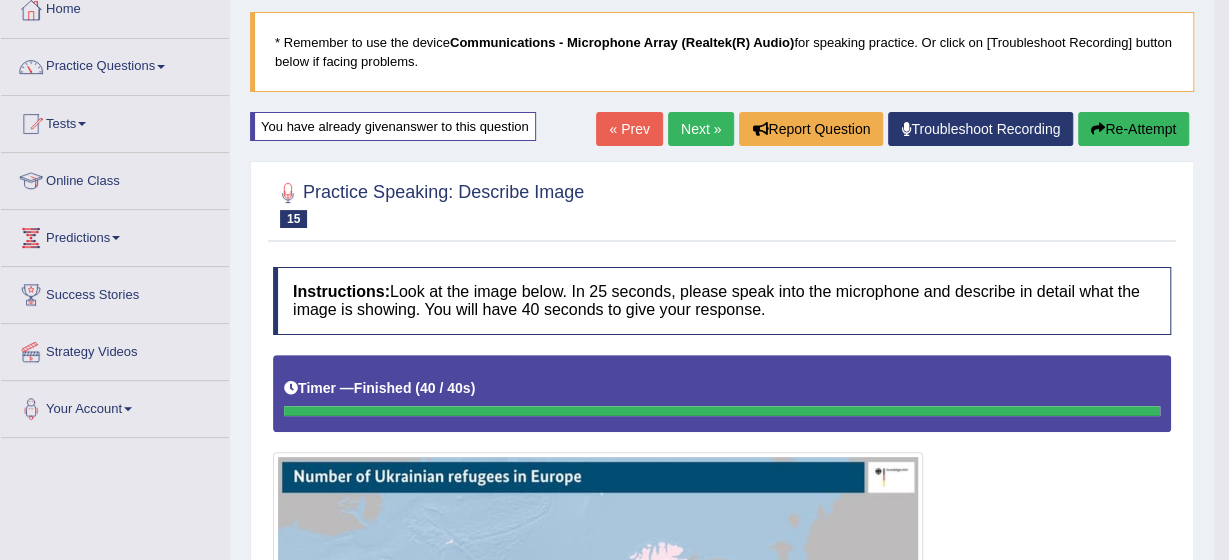 click on "Next »" at bounding box center (701, 129) 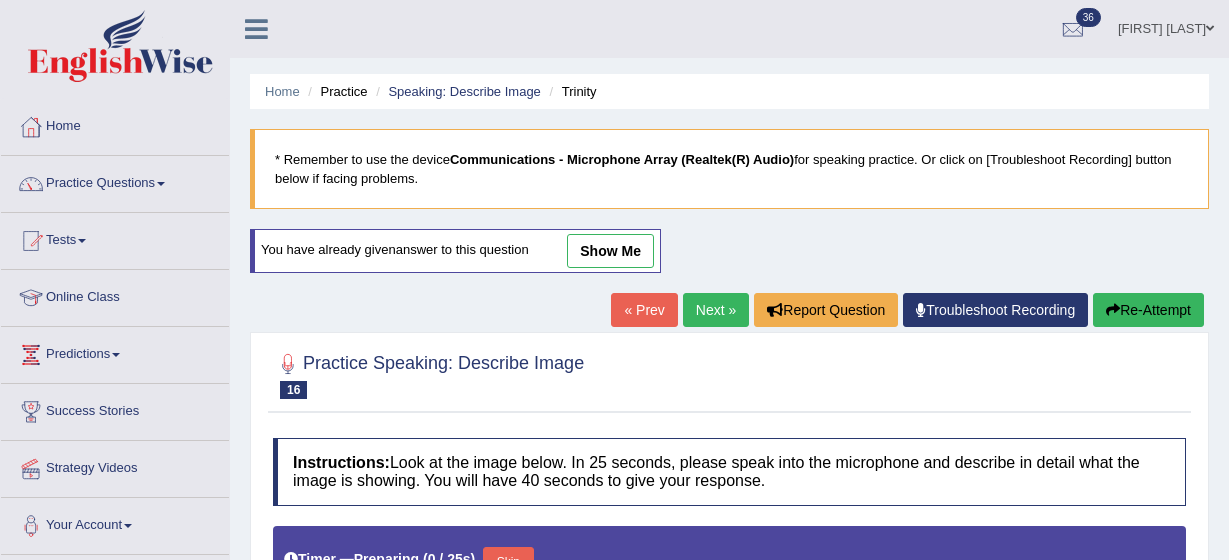 scroll, scrollTop: 0, scrollLeft: 0, axis: both 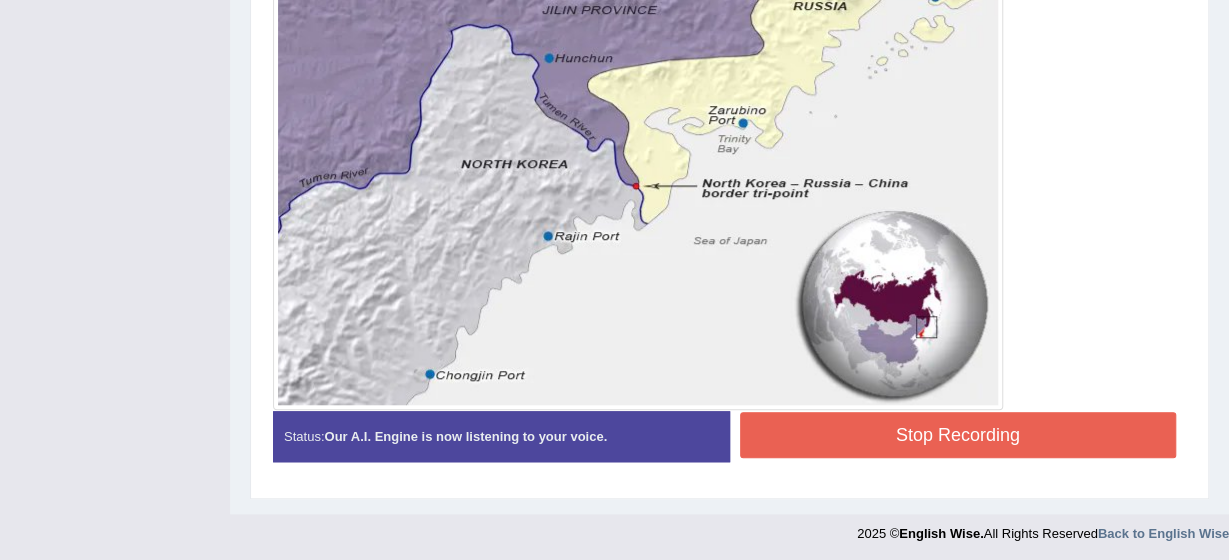 click on "Stop Recording" at bounding box center (958, 435) 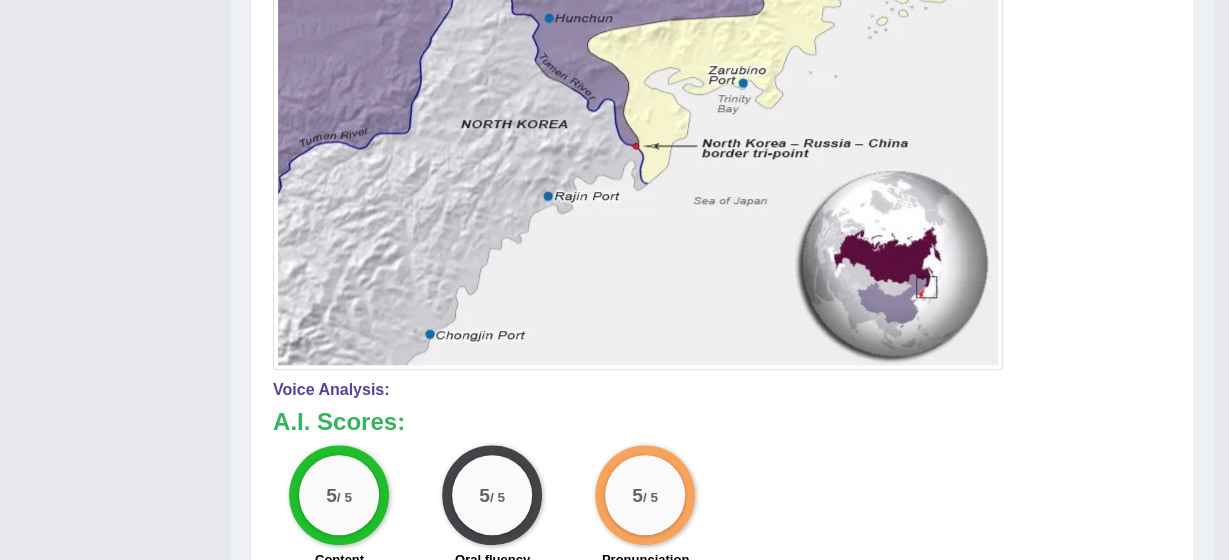 scroll, scrollTop: 735, scrollLeft: 0, axis: vertical 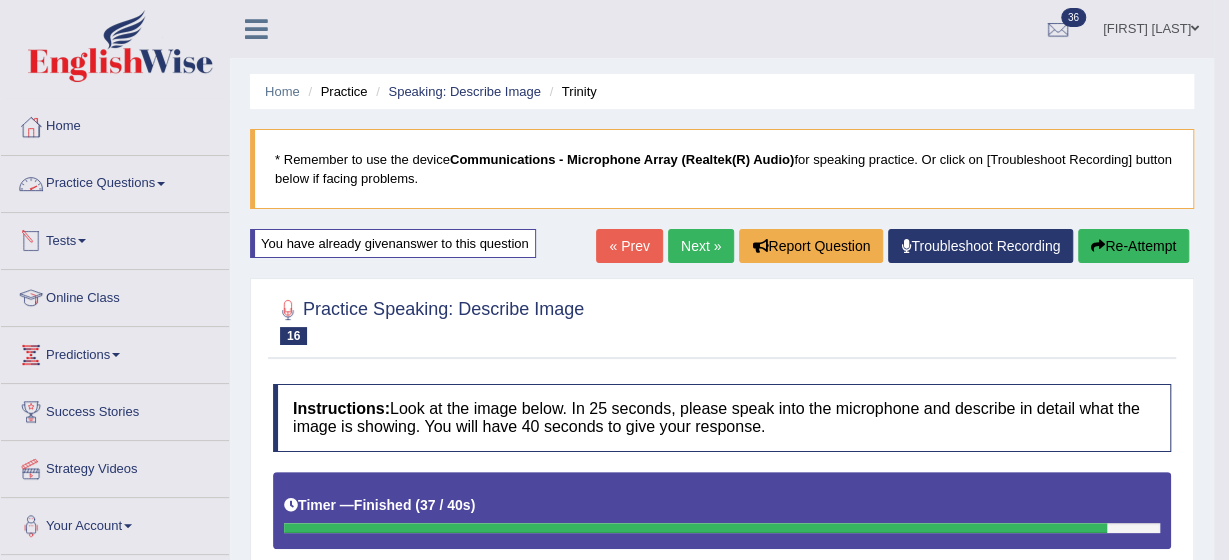 click on "Practice Questions" at bounding box center (115, 181) 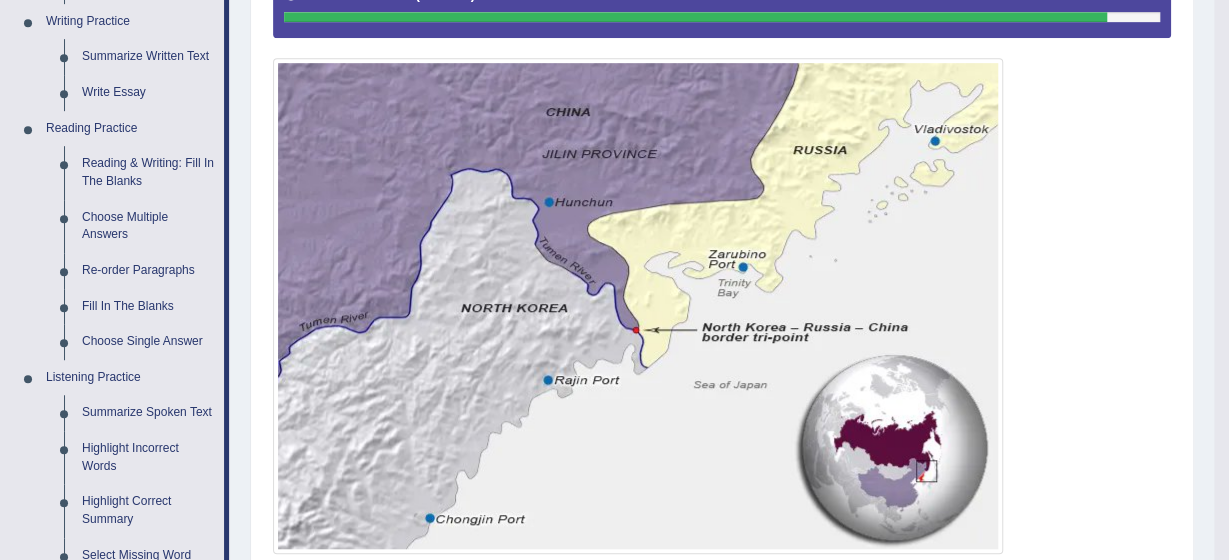 scroll, scrollTop: 493, scrollLeft: 0, axis: vertical 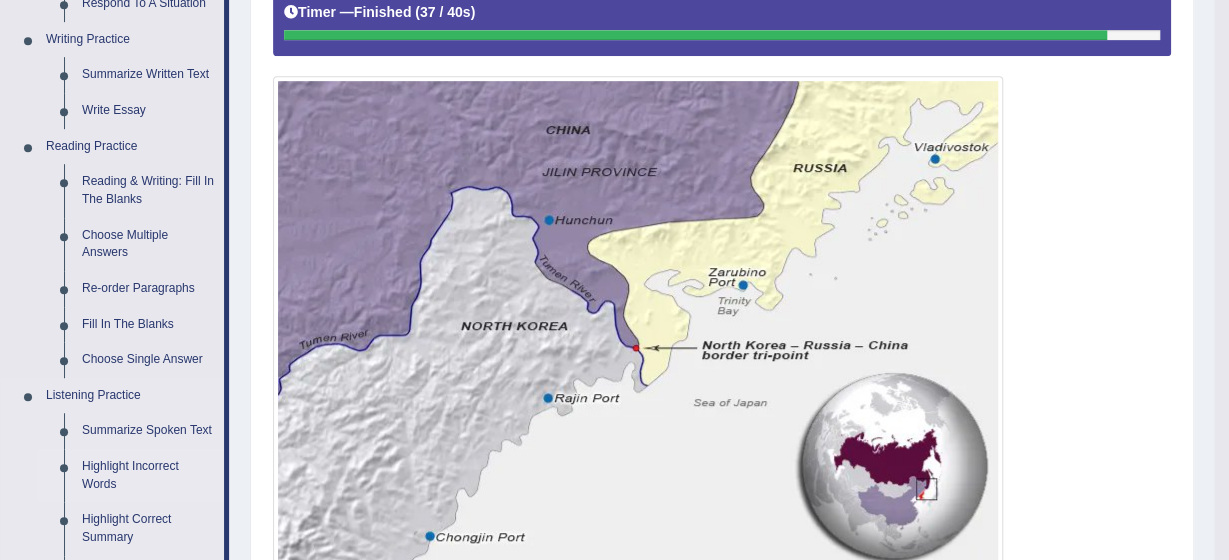 click on "Highlight Incorrect Words" at bounding box center [148, 475] 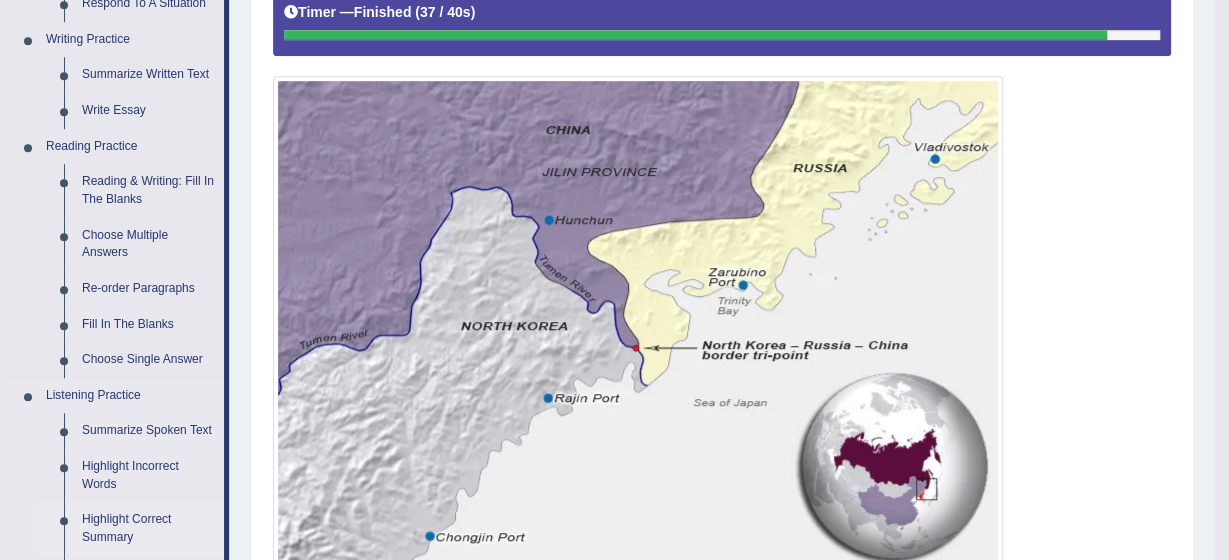 click on "Home
Practice Questions   Speaking Practice Read Aloud
Repeat Sentence
Describe Image
Re-tell Lecture
Answer Short Question
Summarize Group Discussion
Respond To A Situation
Writing Practice  Summarize Written Text
Write Essay
Reading Practice  Reading & Writing: Fill In The Blanks
Choose Multiple Answers
Re-order Paragraphs
Fill In The Blanks
Choose Single Answer
Listening Practice  Summarize Spoken Text
Highlight Incorrect Words
Highlight Correct Summary
Select Missing Word
Choose Single Answer
Choose Multiple Answers
Fill In The Blanks
Write From Dictation
Pronunciation
Tests  Take Practice Sectional Test
Take Mock Test
History
Online Class
Predictions  Latest Predictions
Success Stories
Strategy Videos
Your Account  Notifications
Microphone Setup
Change Password
Manage Subscription
Pearson Login Details
Update Profile" at bounding box center (115, 368) 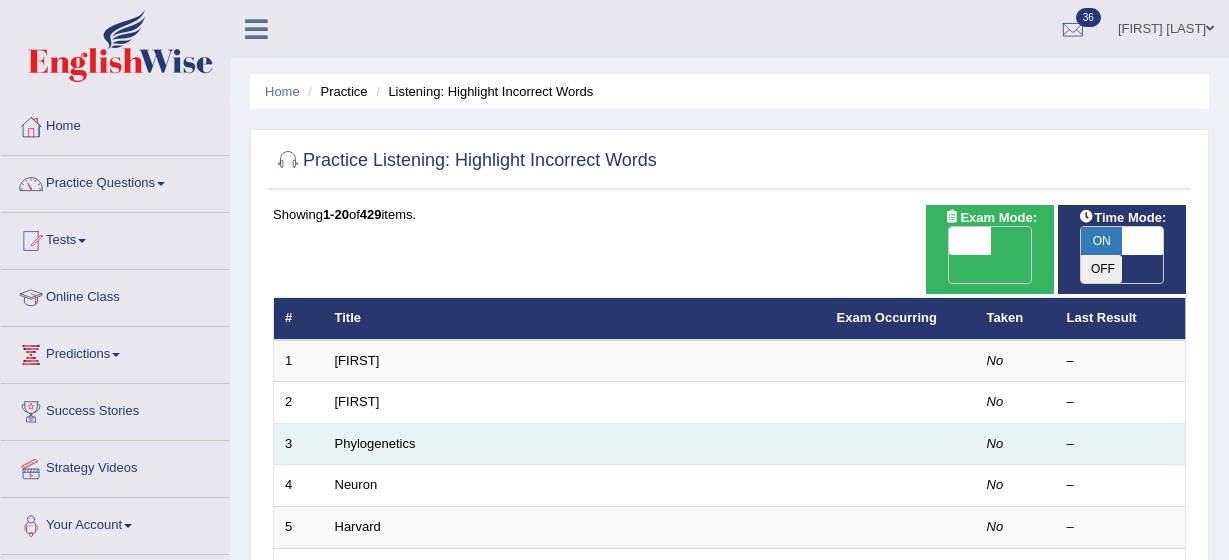 scroll, scrollTop: 0, scrollLeft: 0, axis: both 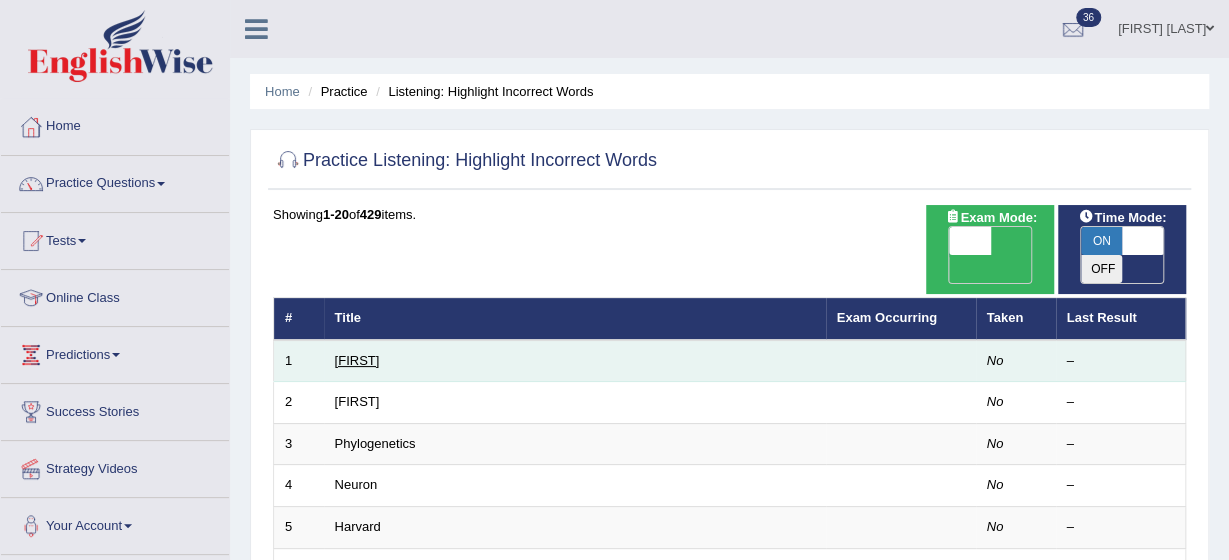 click on "[FIRST]" at bounding box center [357, 360] 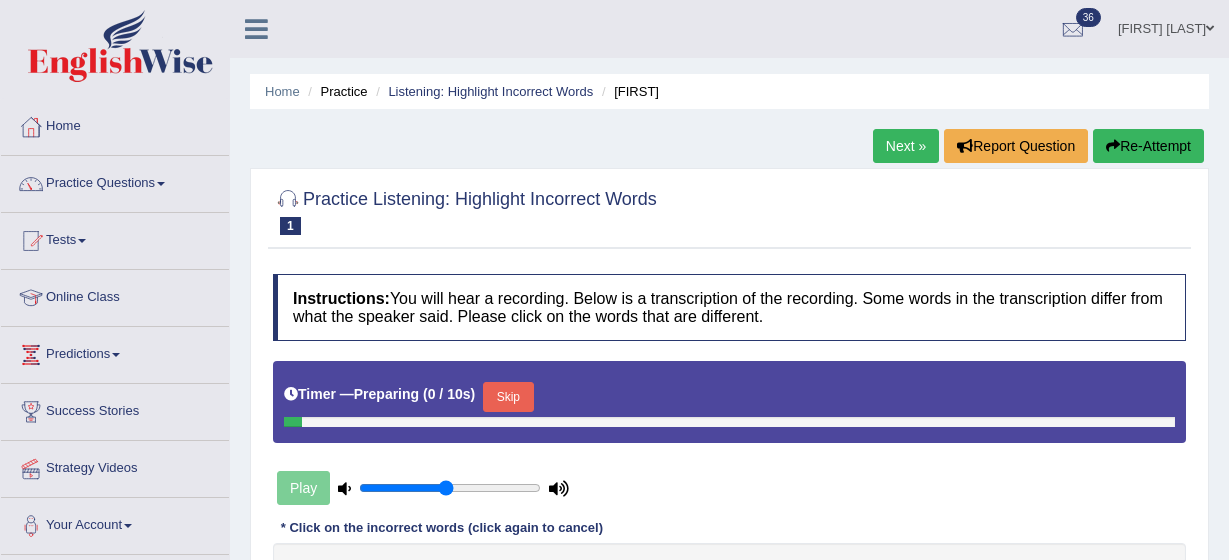 scroll, scrollTop: 0, scrollLeft: 0, axis: both 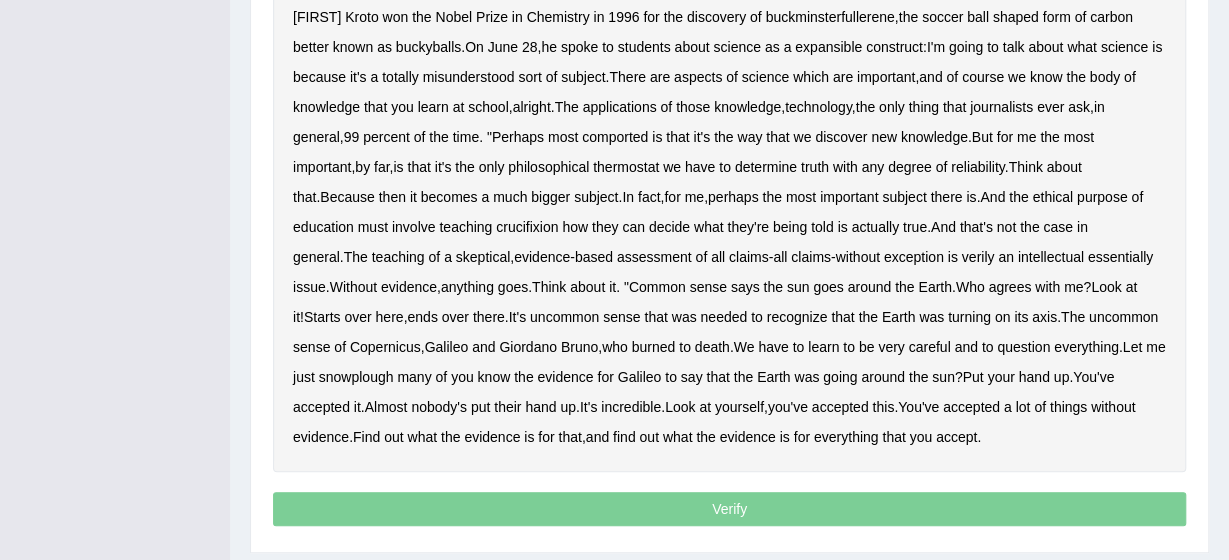 click on "Harold   Kroto   won   the   Nobel   Prize   in   Chemistry   in   1996   for   the   discovery   of   buckminsterfullerene ,  the   soccer   ball   shaped   form   of   carbon   better   known   as   buckyballs .  On   June   28 ,  he   spoke   to   students   about   science   as   a   expansible   construct :  I'm   going   to   talk   about   what   science   is   because   it's   a   totally   misunderstood   sort   of   subject .  There   are   aspects   of   science   which   are   important ,  and   of   course   we   know   the   body   of   knowledge   that   you   learn   at   school ,  alright .  The   applications   of   those   knowledge ,  technology ,  the   only   thing   that   journalists   ever   ask ,  in   general ,  99   percent   of   the   time . " Perhaps   most   comported   is   that   it's   the   way   that   we   discover   new   knowledge .  But   for   me   the   most   important ,  by   far ,  is   that   it's   the   only   philosophical   thermostat   we   have   to" at bounding box center (729, 227) 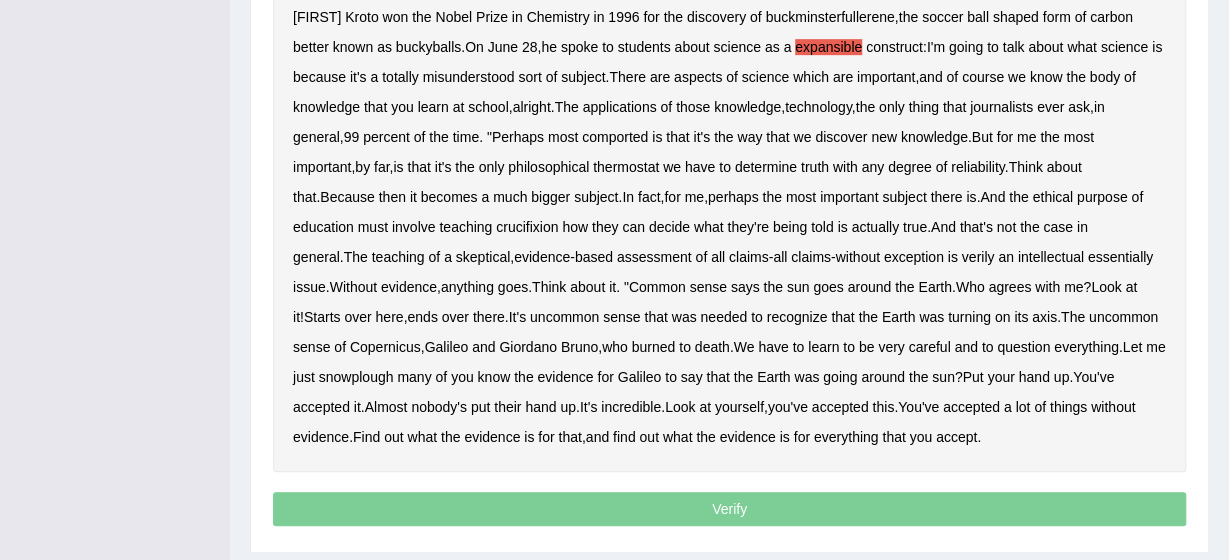 click on "comported" at bounding box center [615, 137] 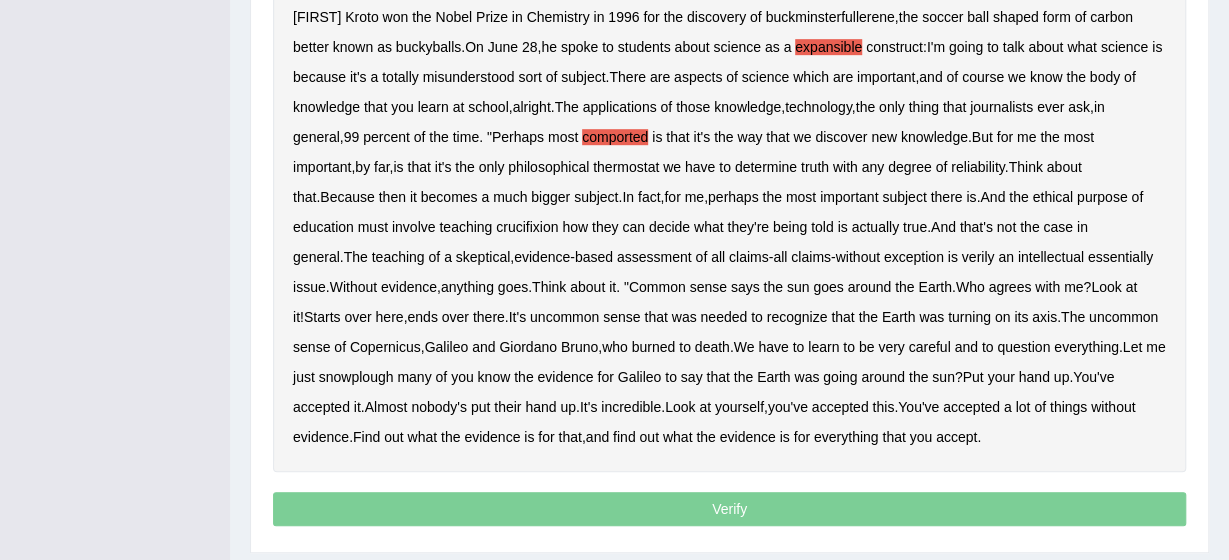 click on "crucifixion" at bounding box center (527, 227) 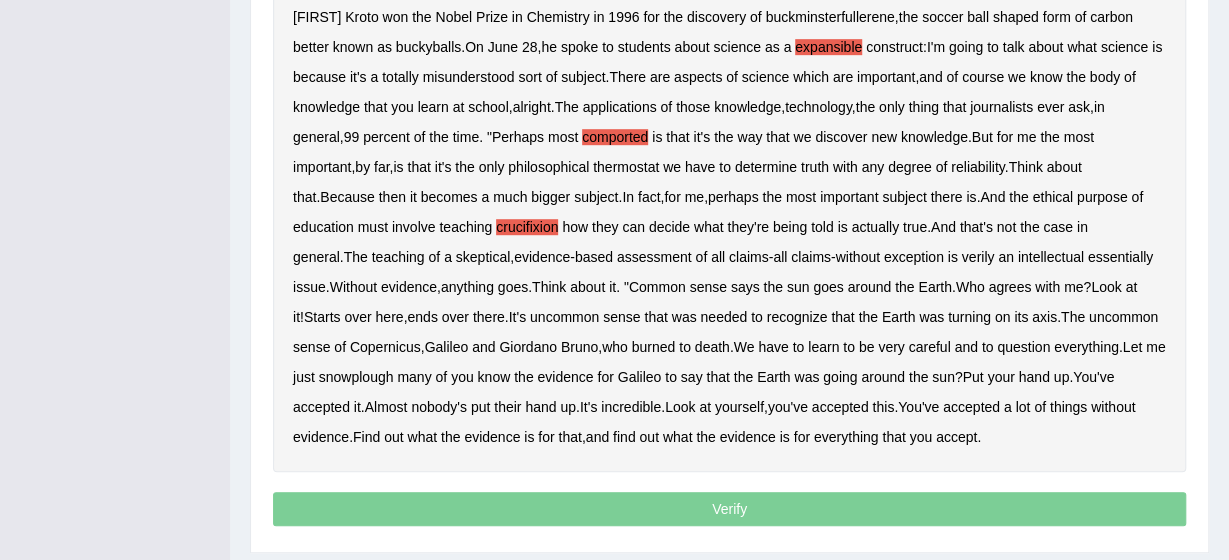 click on "verily" at bounding box center [978, 257] 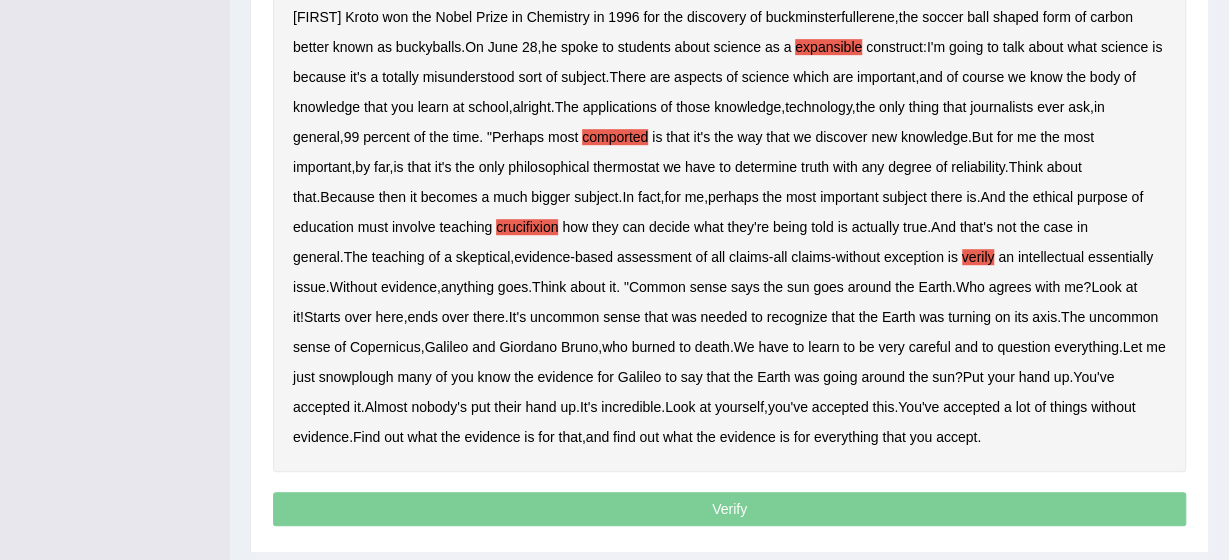 click on "snowplough" at bounding box center (356, 377) 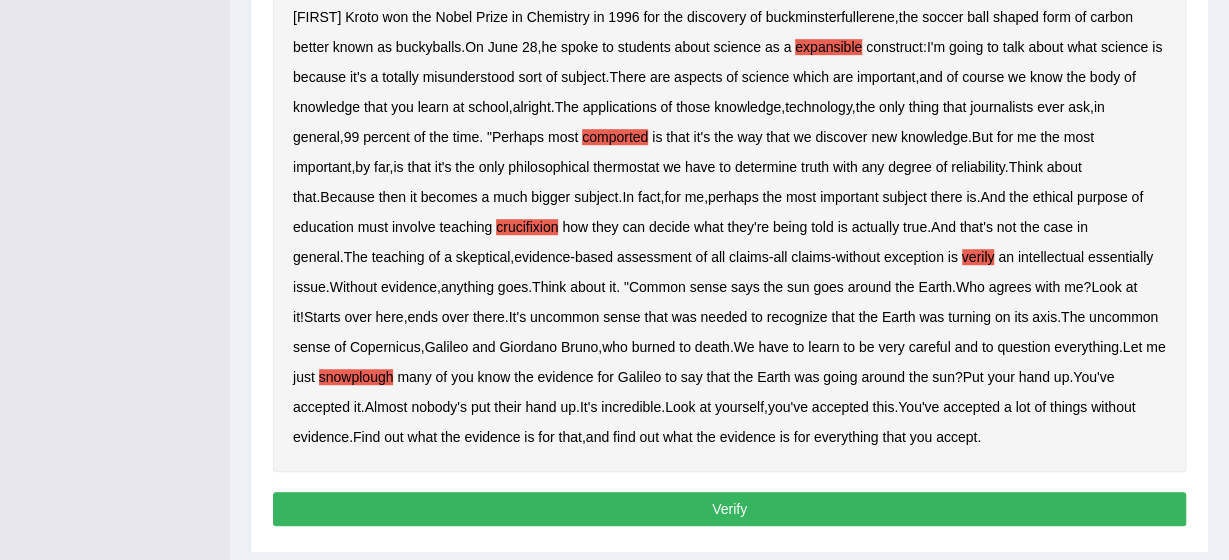 click on "Verify" at bounding box center (729, 509) 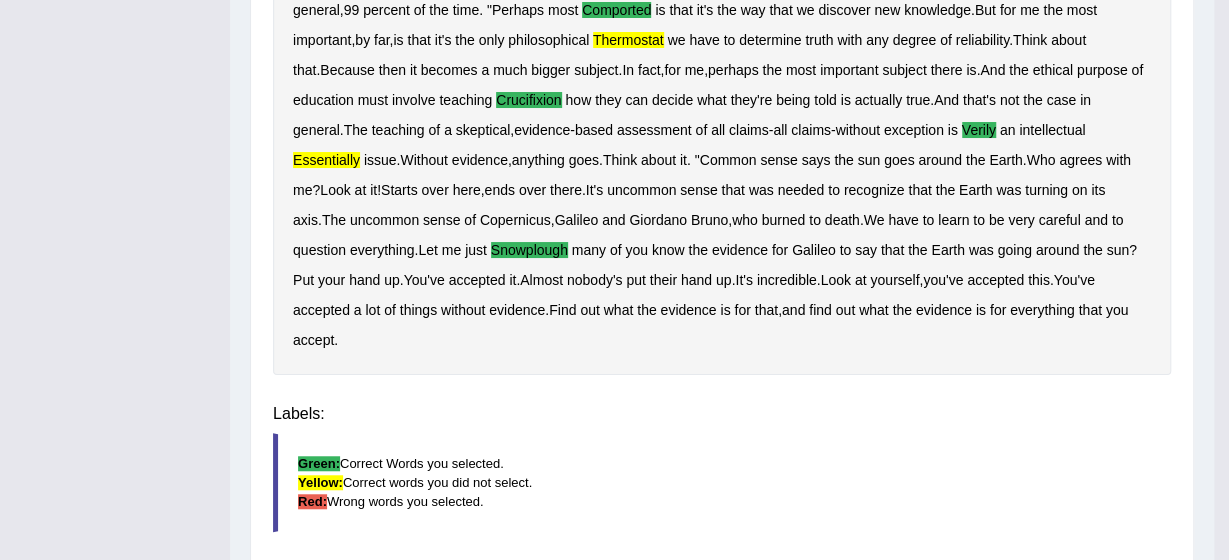 scroll, scrollTop: 429, scrollLeft: 0, axis: vertical 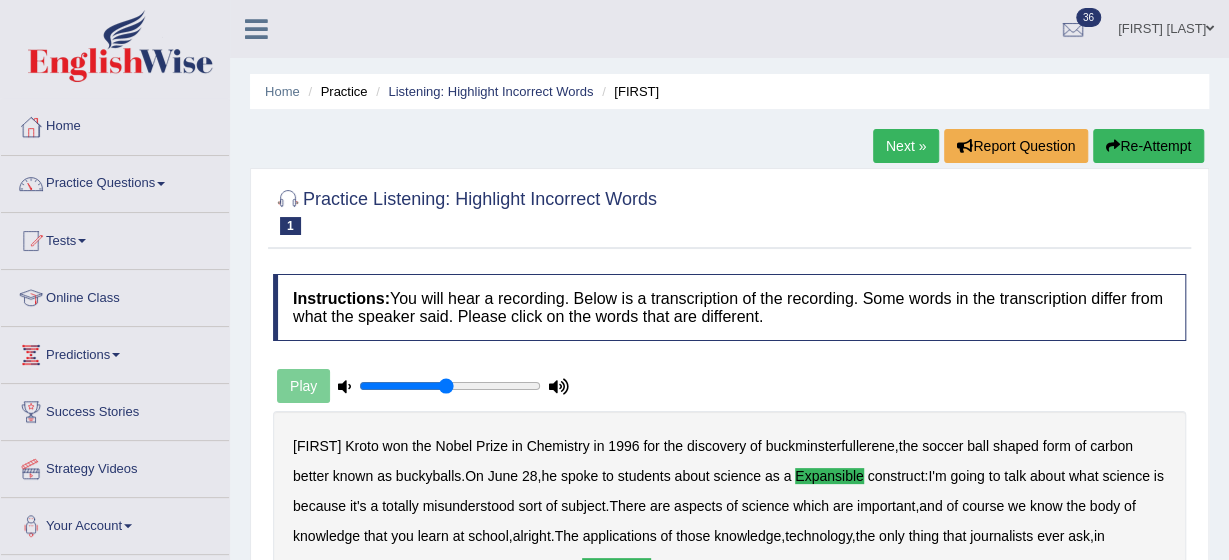 click on "Next »" at bounding box center (906, 146) 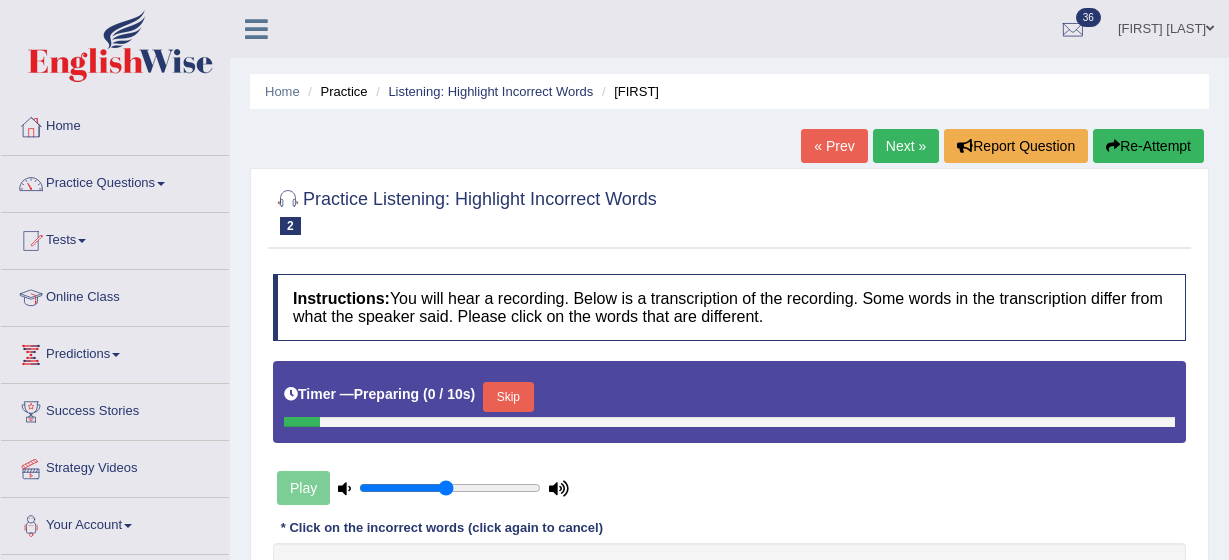 scroll, scrollTop: 0, scrollLeft: 0, axis: both 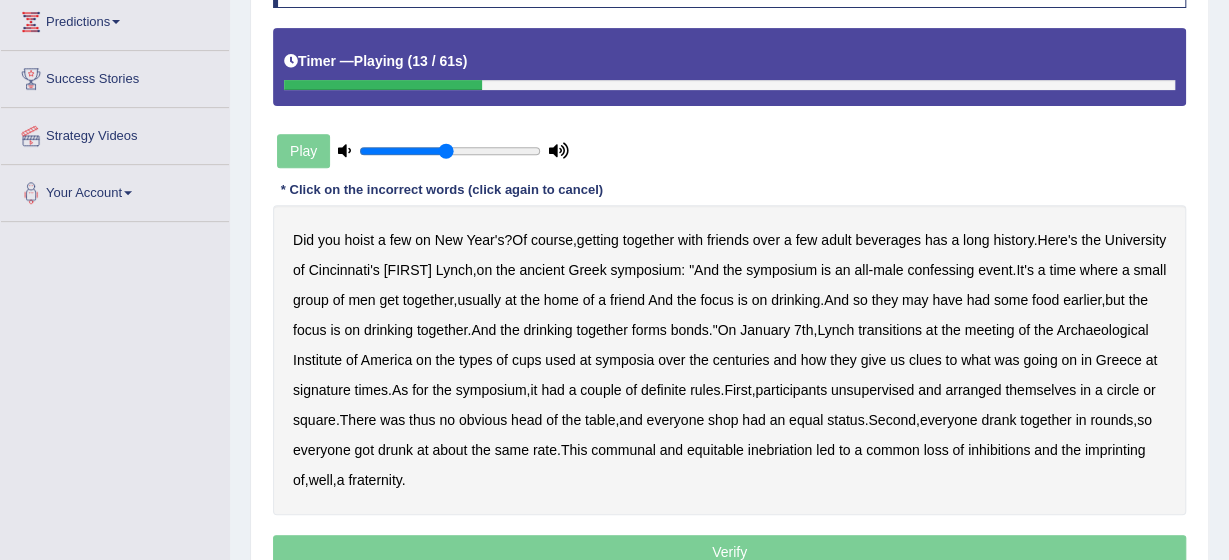 click on "confessing" at bounding box center [940, 270] 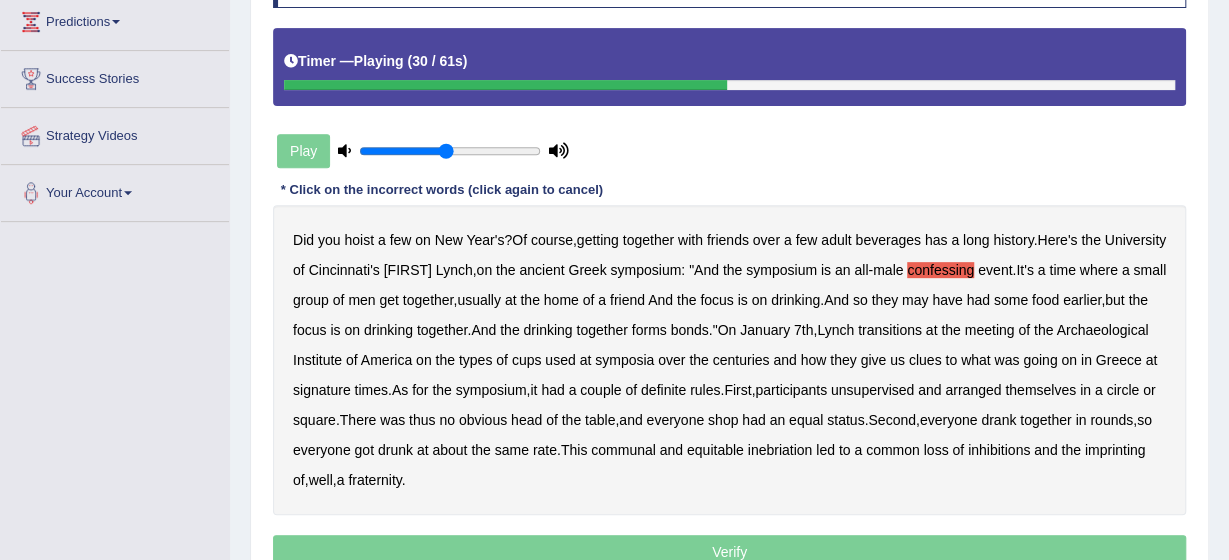 click on "transitions" at bounding box center [890, 330] 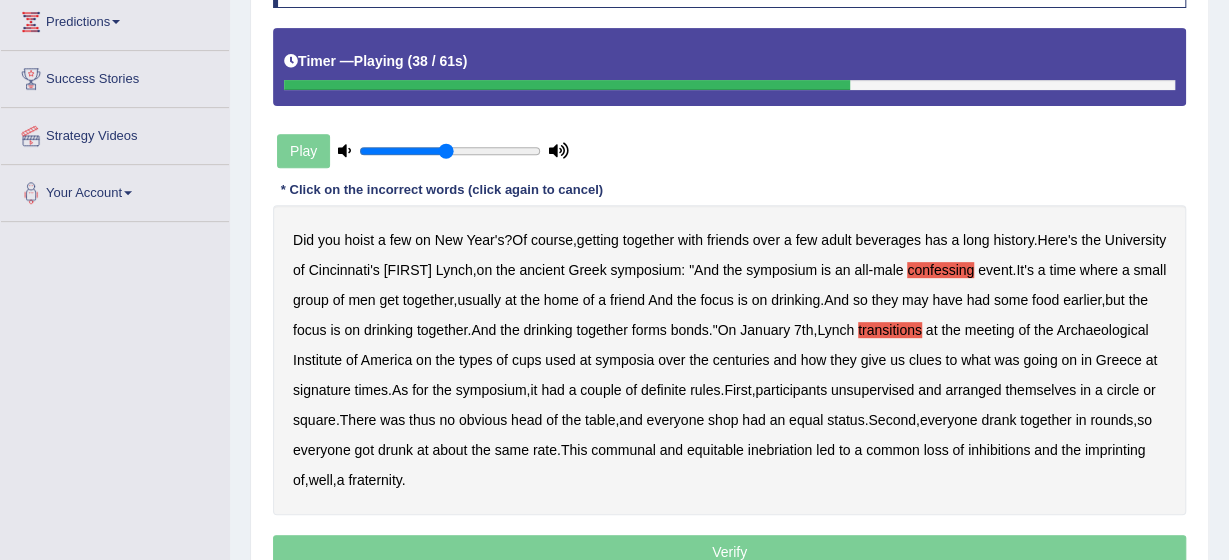click on "signature" at bounding box center [322, 390] 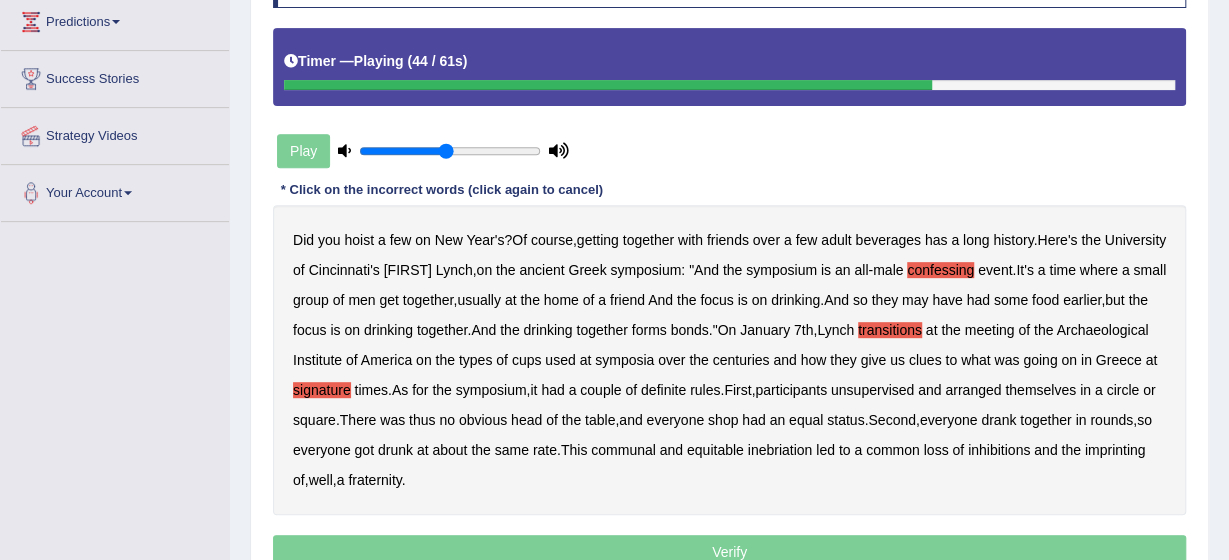 click on "unsupervised" at bounding box center [872, 390] 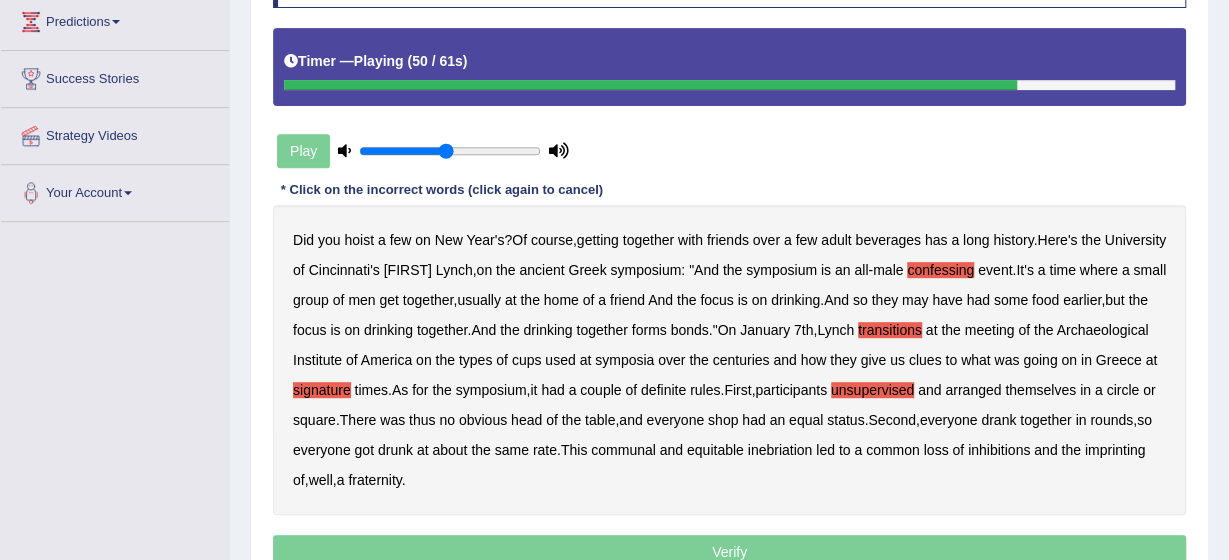 click on "equal" at bounding box center [806, 420] 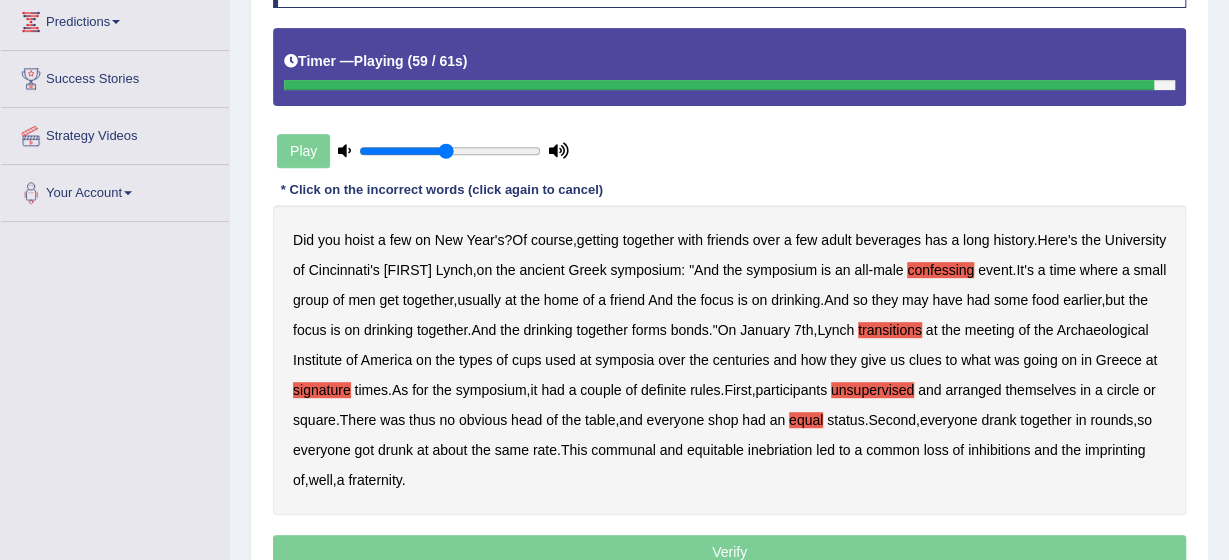 click on "imprinting" at bounding box center (1115, 450) 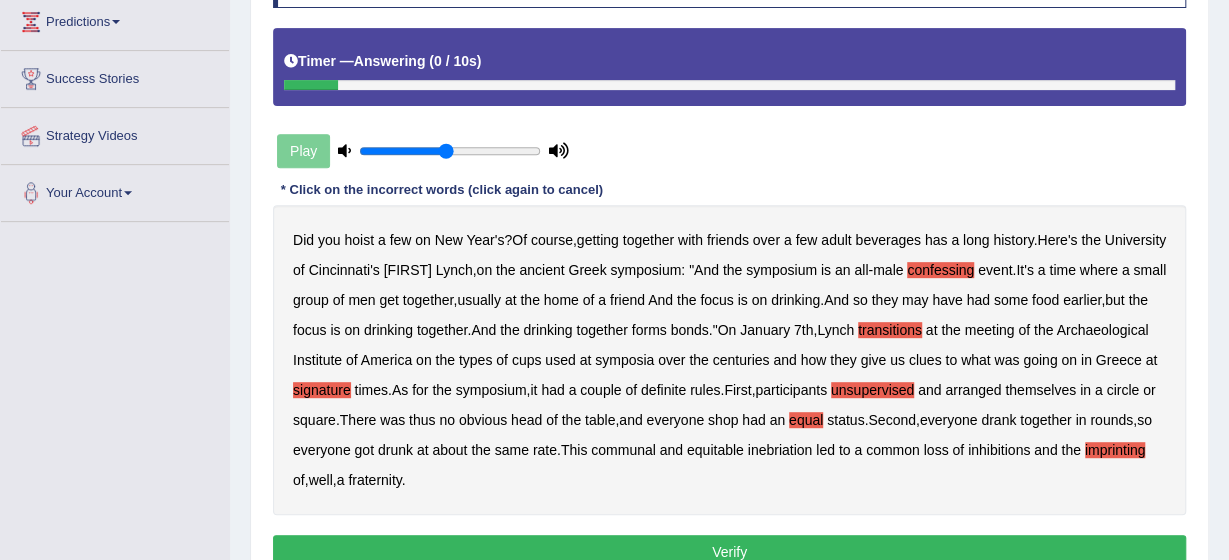 click on "Verify" at bounding box center (729, 552) 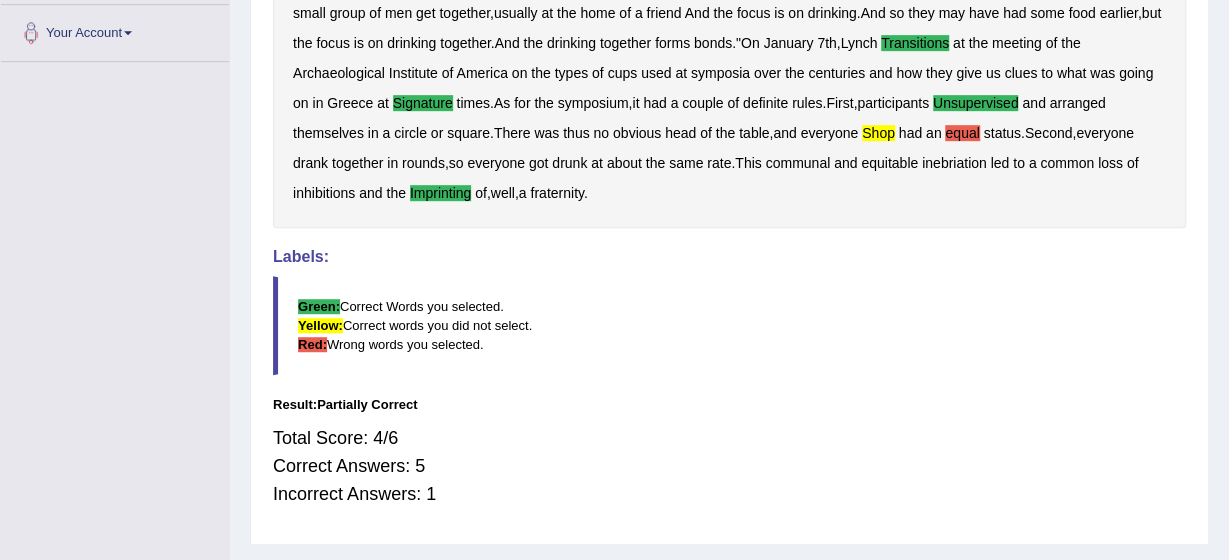 scroll, scrollTop: 533, scrollLeft: 0, axis: vertical 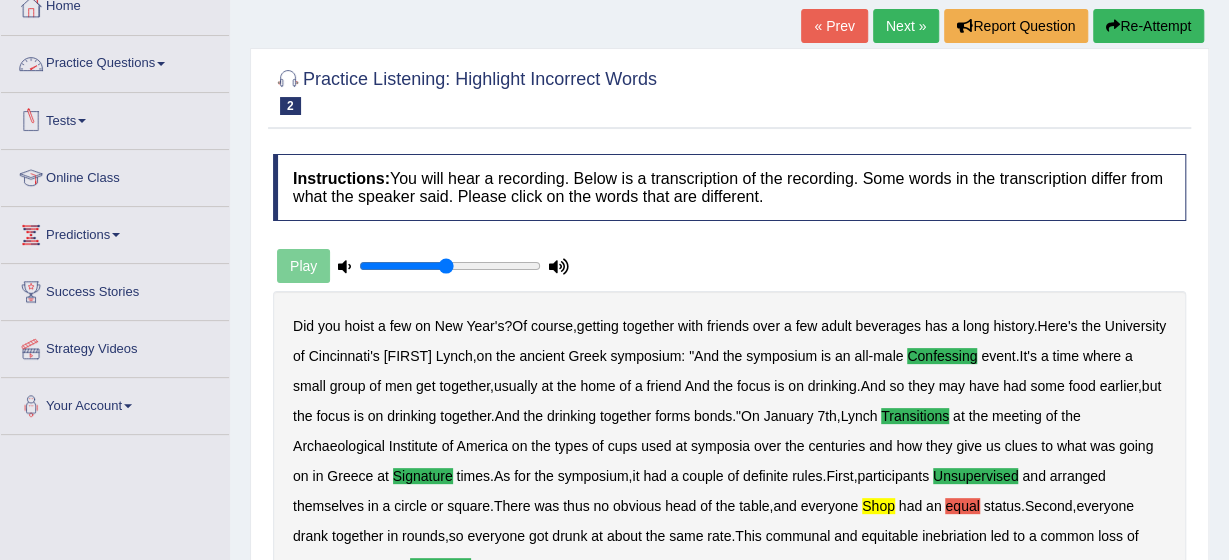 click on "Practice Questions" at bounding box center (115, 61) 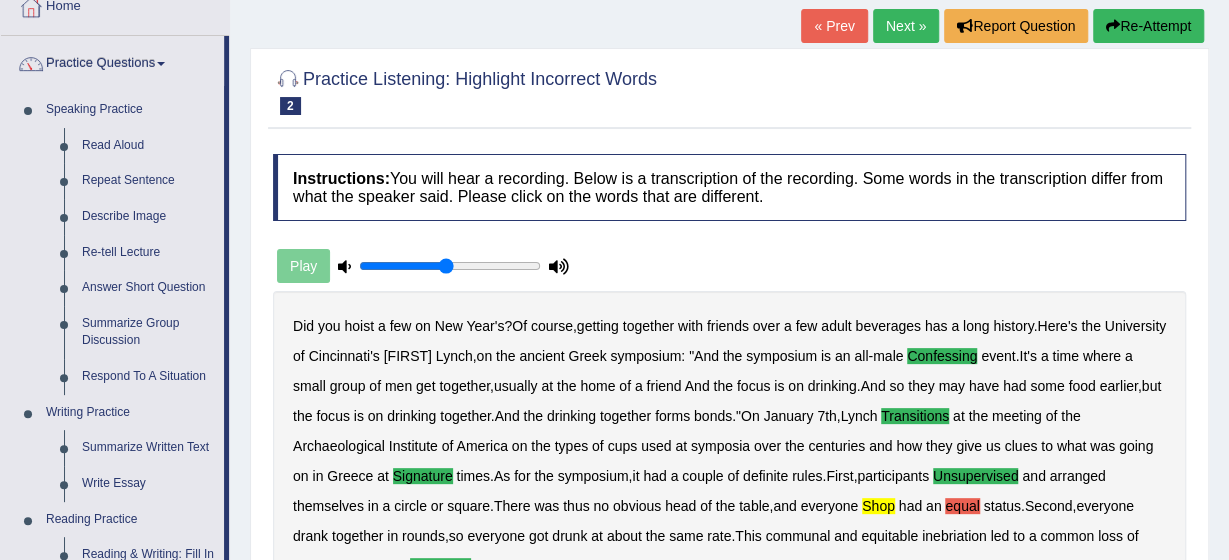 click on "Home
Practice
Listening: Highlight Incorrect Words
[FIRST]
« Prev Next »  Report Question  Re-Attempt
Practice Listening: Highlight Incorrect Words
2
[FIRST]
Instructions:  You will hear a recording. Below is a transcription of the recording. Some words in the transcription differ from what the speaker said. Please click on the words that are different.
Timer —  Answering   ( 0 / 10s ) Play Transcript: * Click on the incorrect words (click again to cancel) Did   you   hoist   a   few   on   New   Year's ?  Of   course ,  getting   together   with   friends   over   a   few   adult   beverages   has   a   long   history .  Here's   the   University   of   Cincinnati's   [FIRST] [LAST] ,  on   the   ancient   Greek   symposium : " And   the   symposium   is   an   all - male   confessing   event .  It's   a" at bounding box center (729, 406) 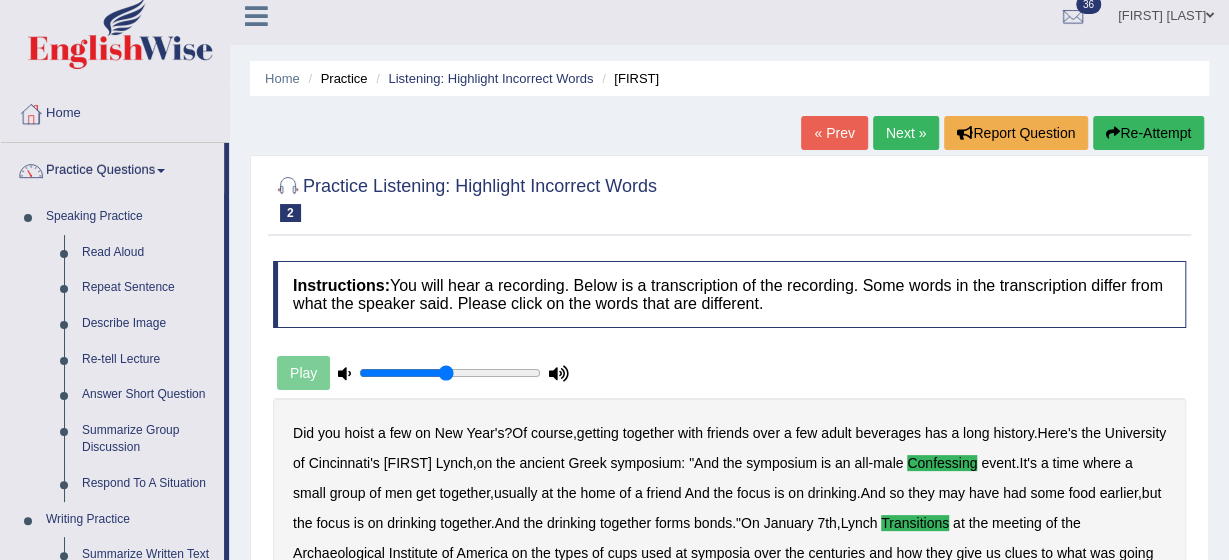 scroll, scrollTop: 0, scrollLeft: 0, axis: both 